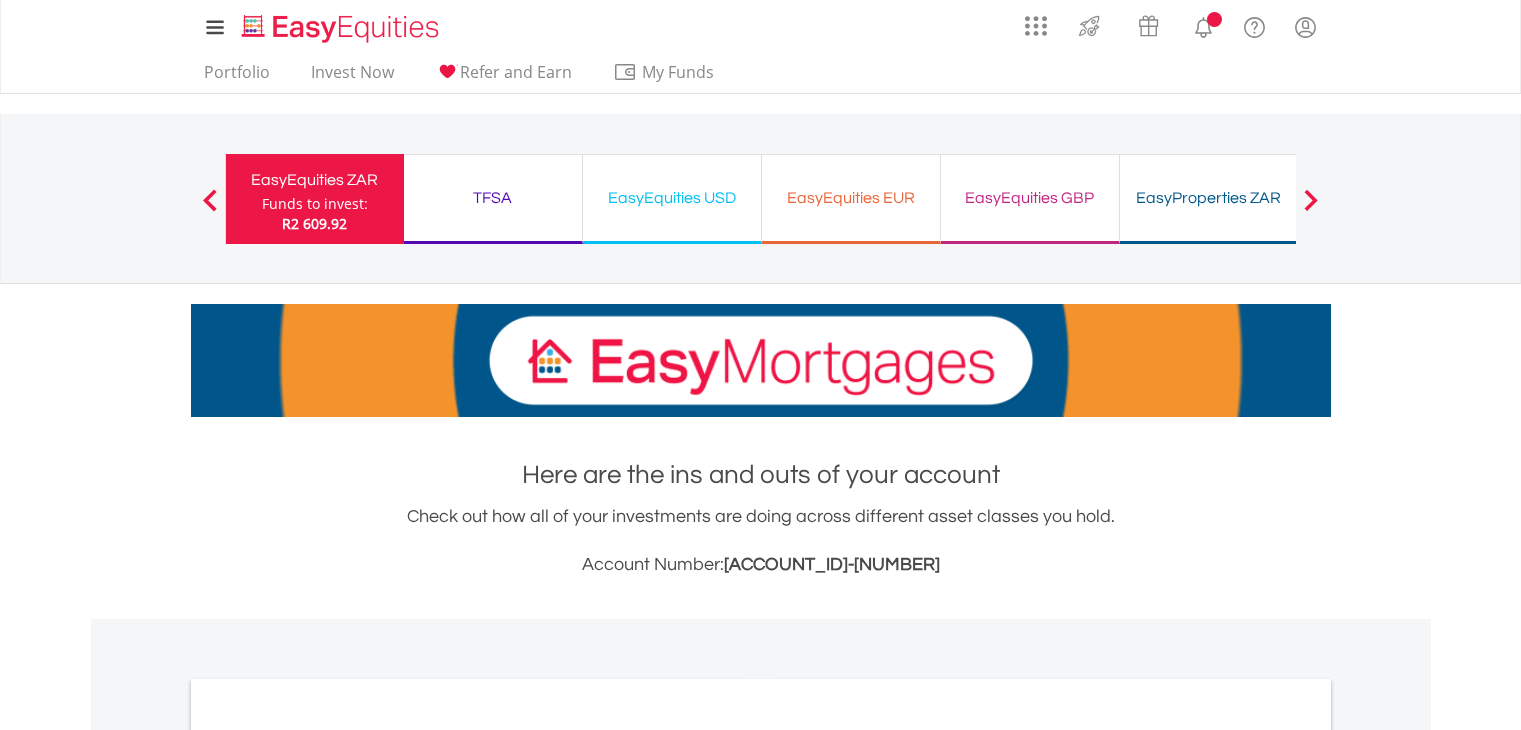 scroll, scrollTop: 0, scrollLeft: 0, axis: both 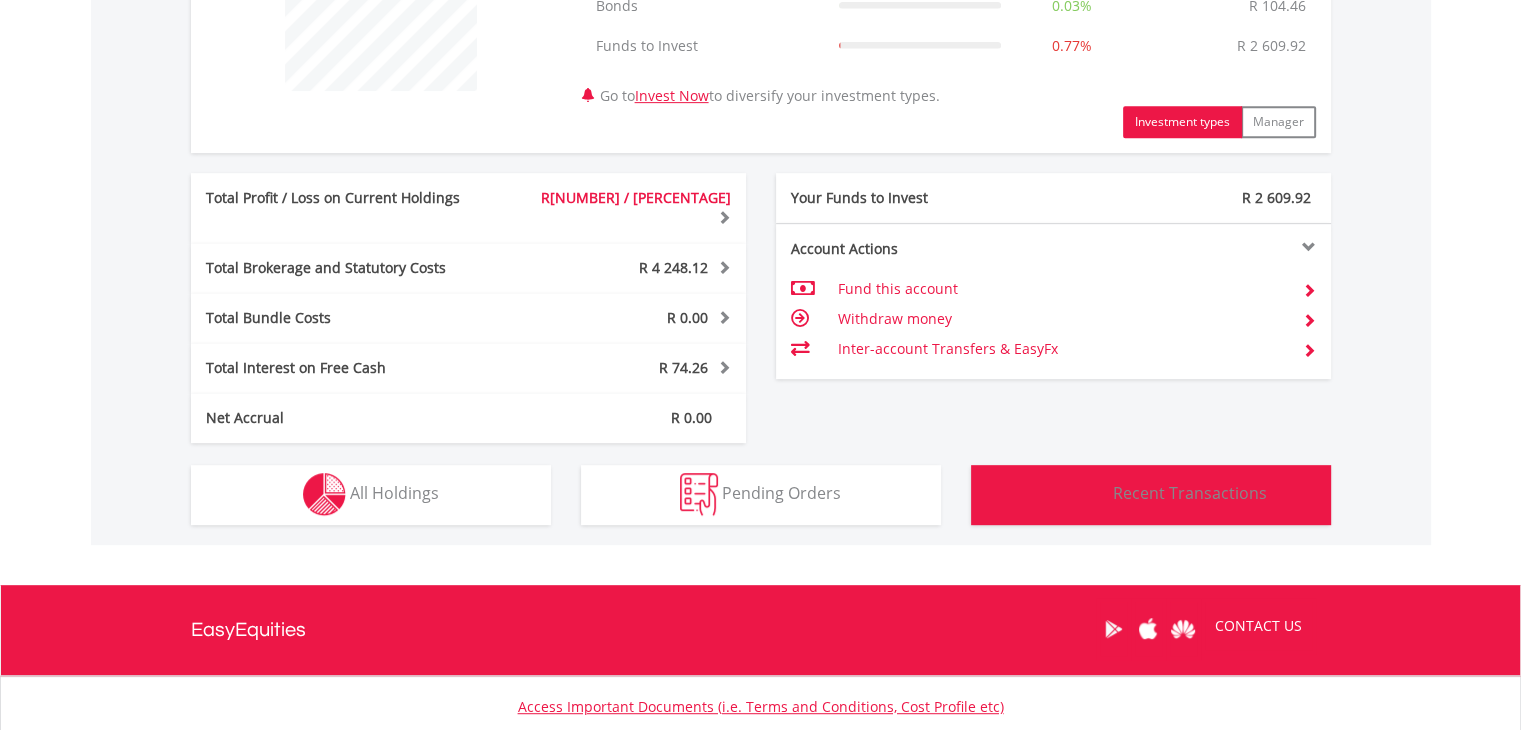 click on "Recent Transactions" at bounding box center [1190, 493] 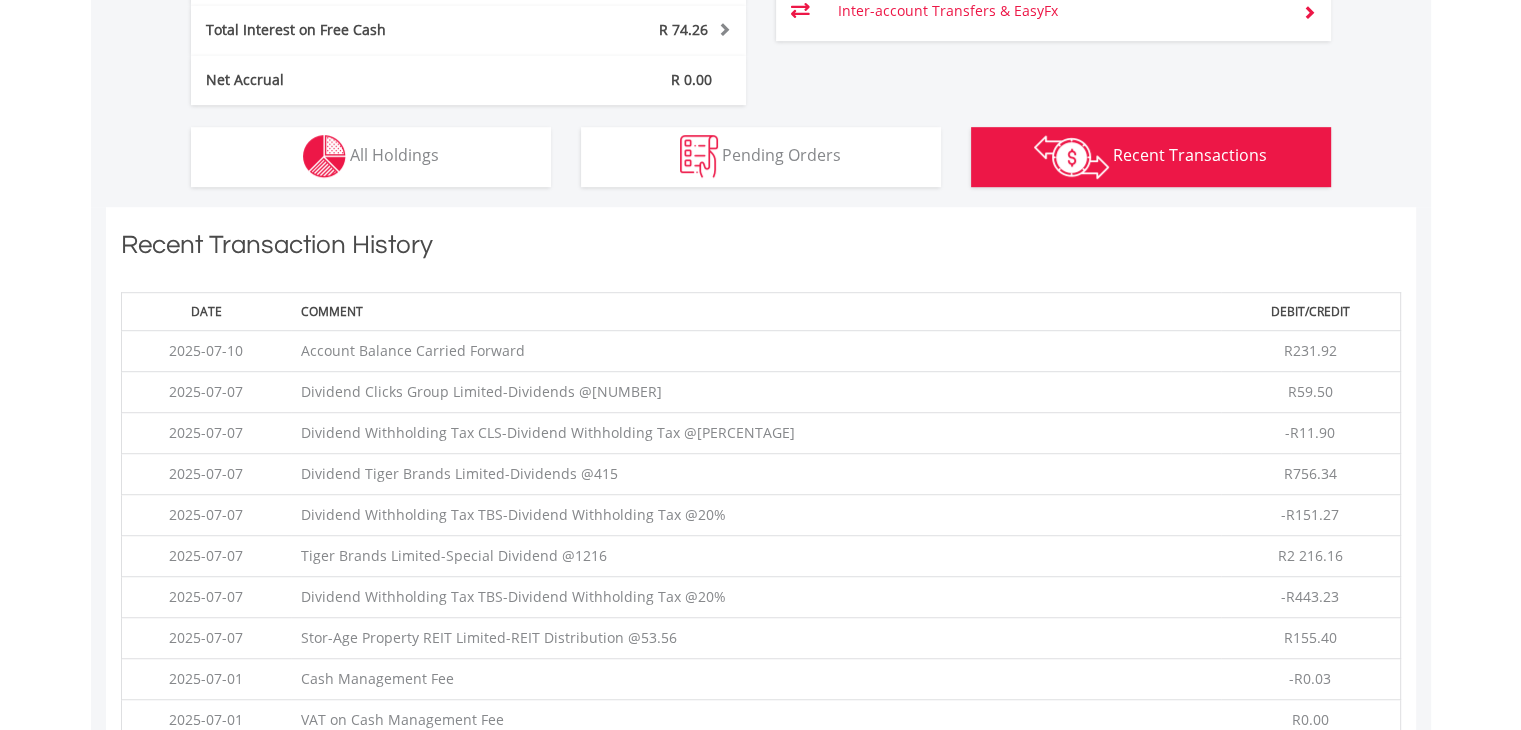 scroll, scrollTop: 1401, scrollLeft: 0, axis: vertical 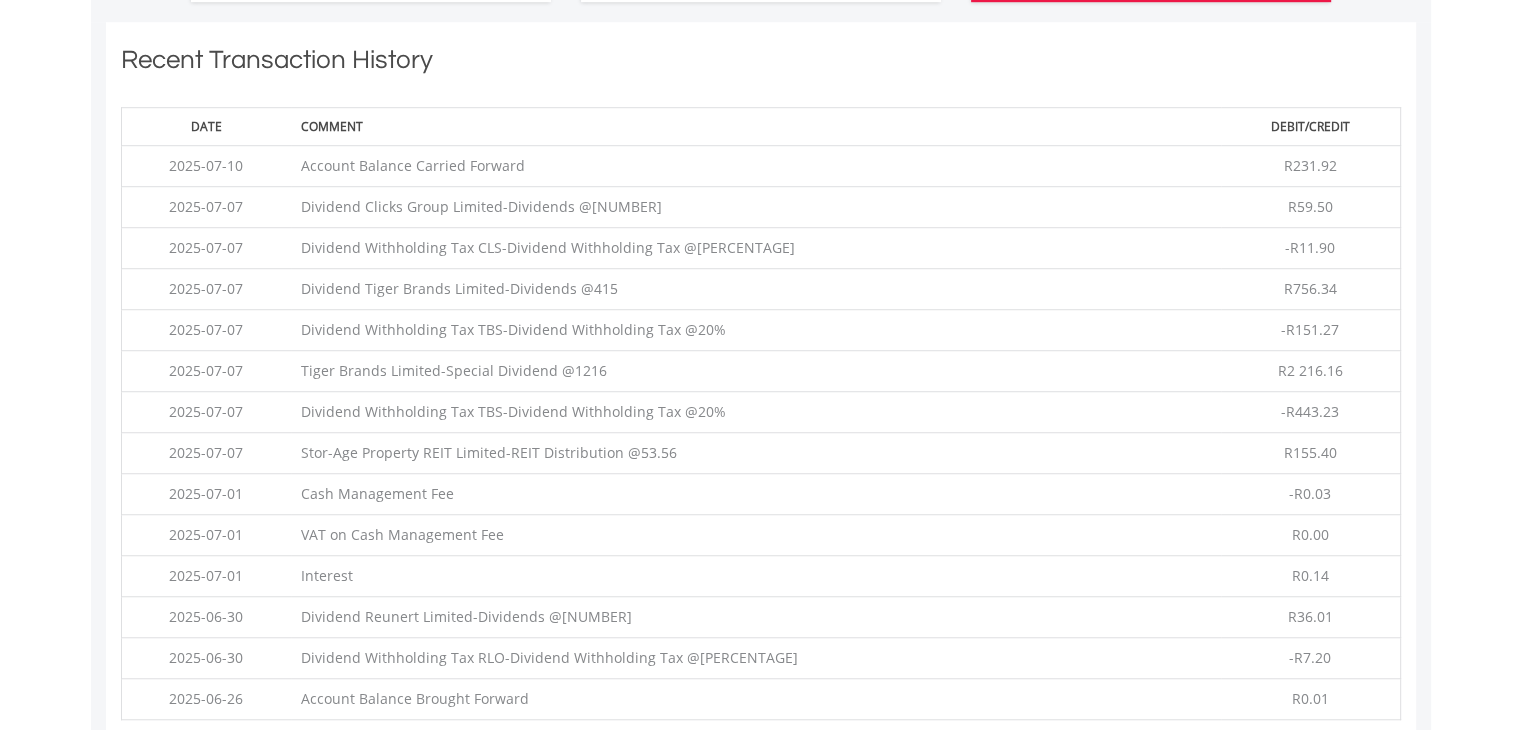 drag, startPoint x: 554, startPoint y: 247, endPoint x: 624, endPoint y: 273, distance: 74.672615 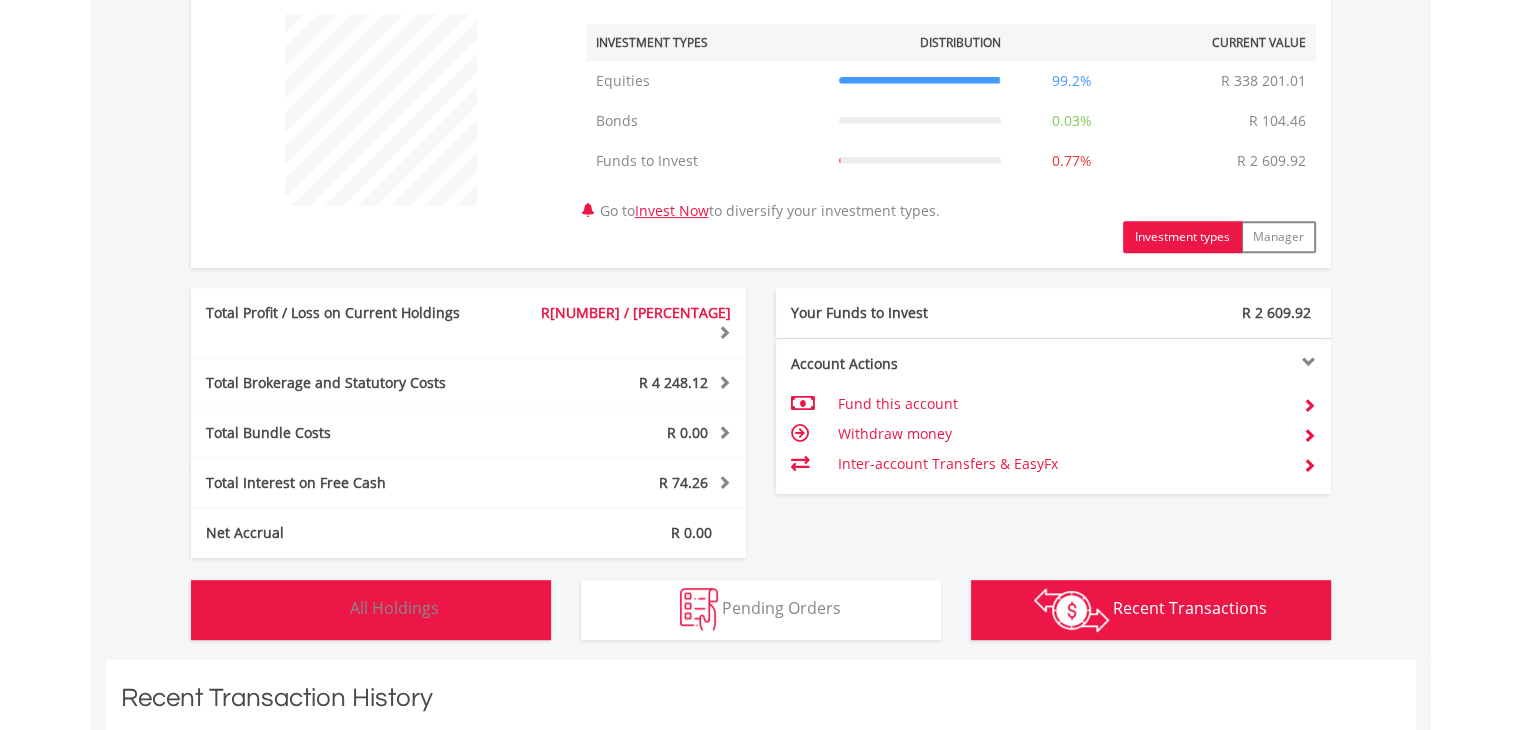 click on "All Holdings" at bounding box center (394, 608) 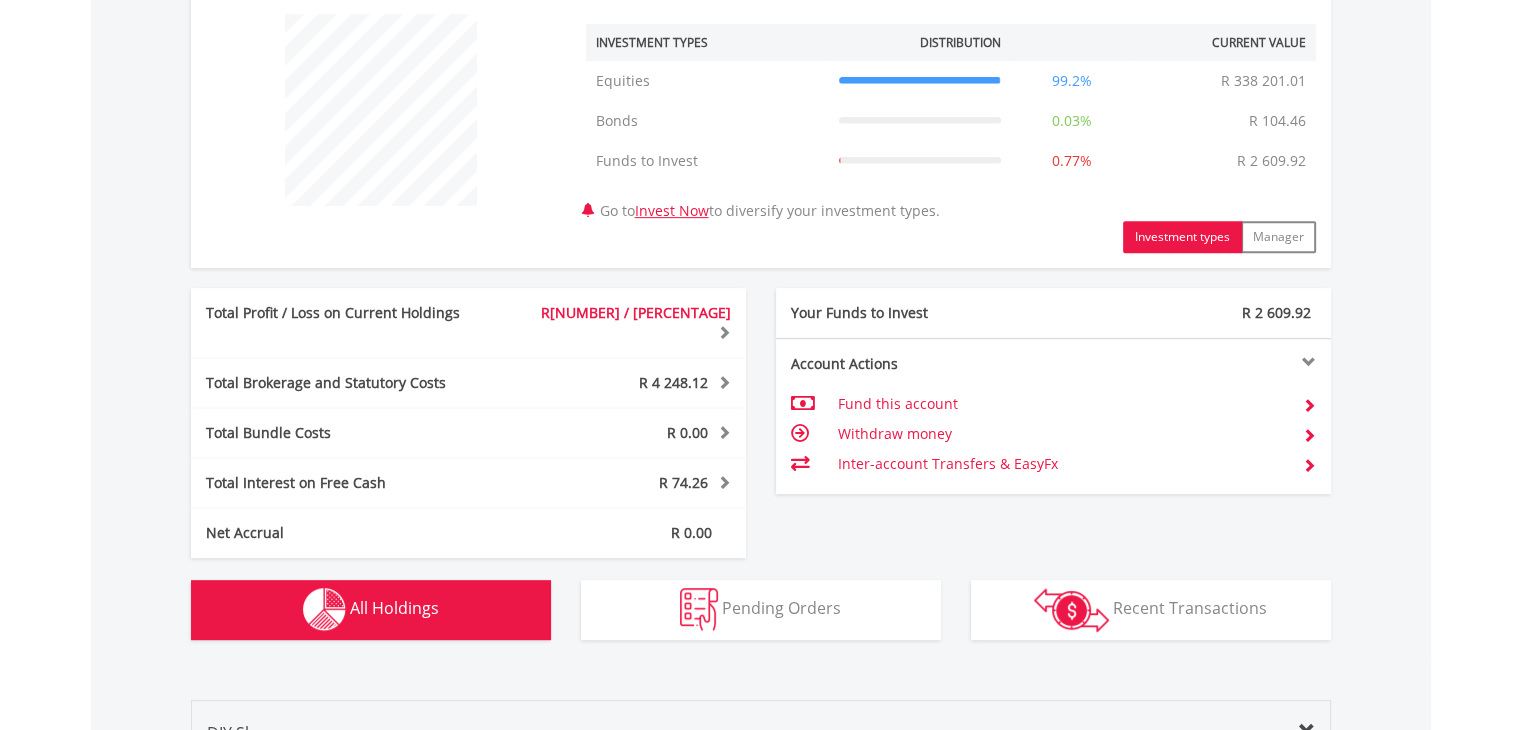 scroll, scrollTop: 1441, scrollLeft: 0, axis: vertical 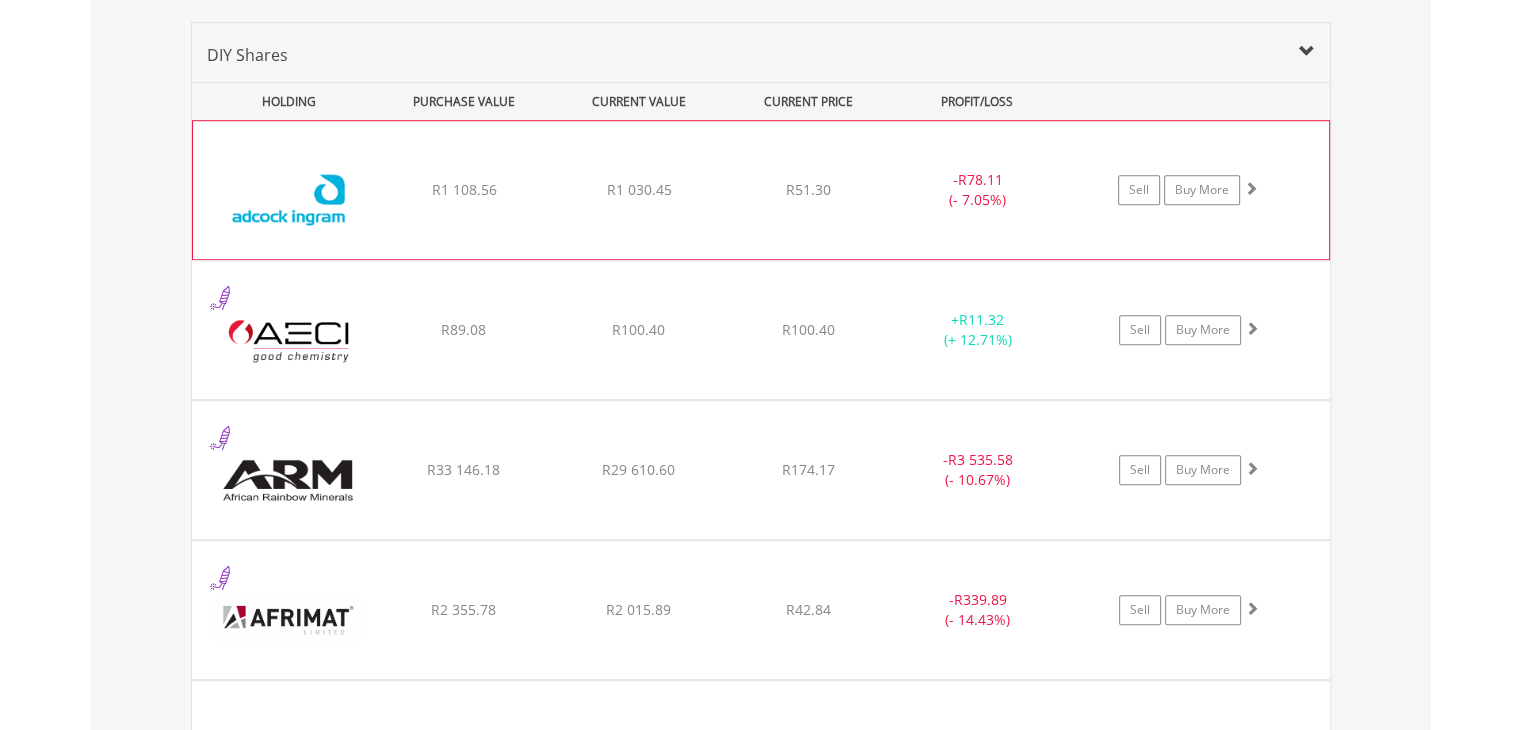 click at bounding box center [1251, 188] 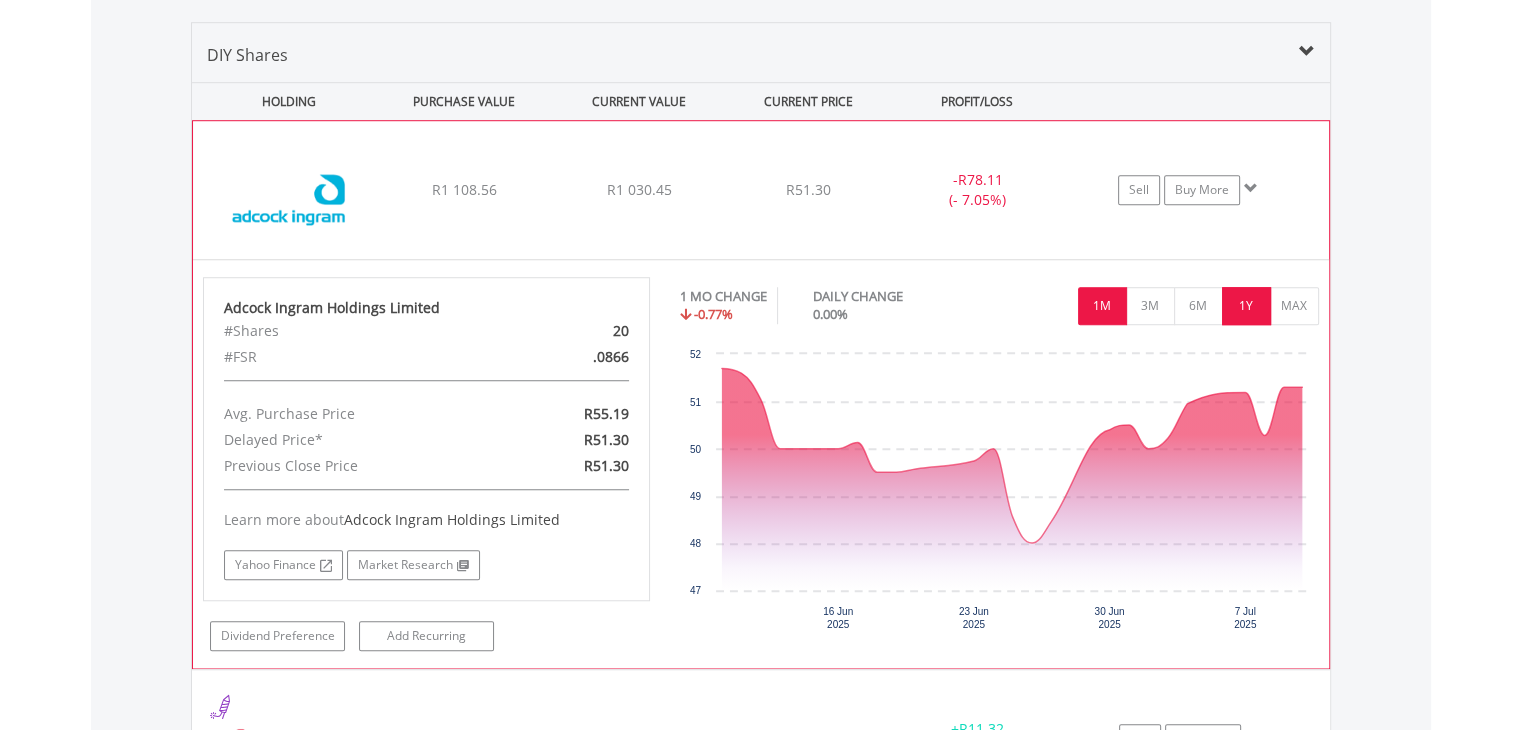 click on "1Y" at bounding box center (1246, 306) 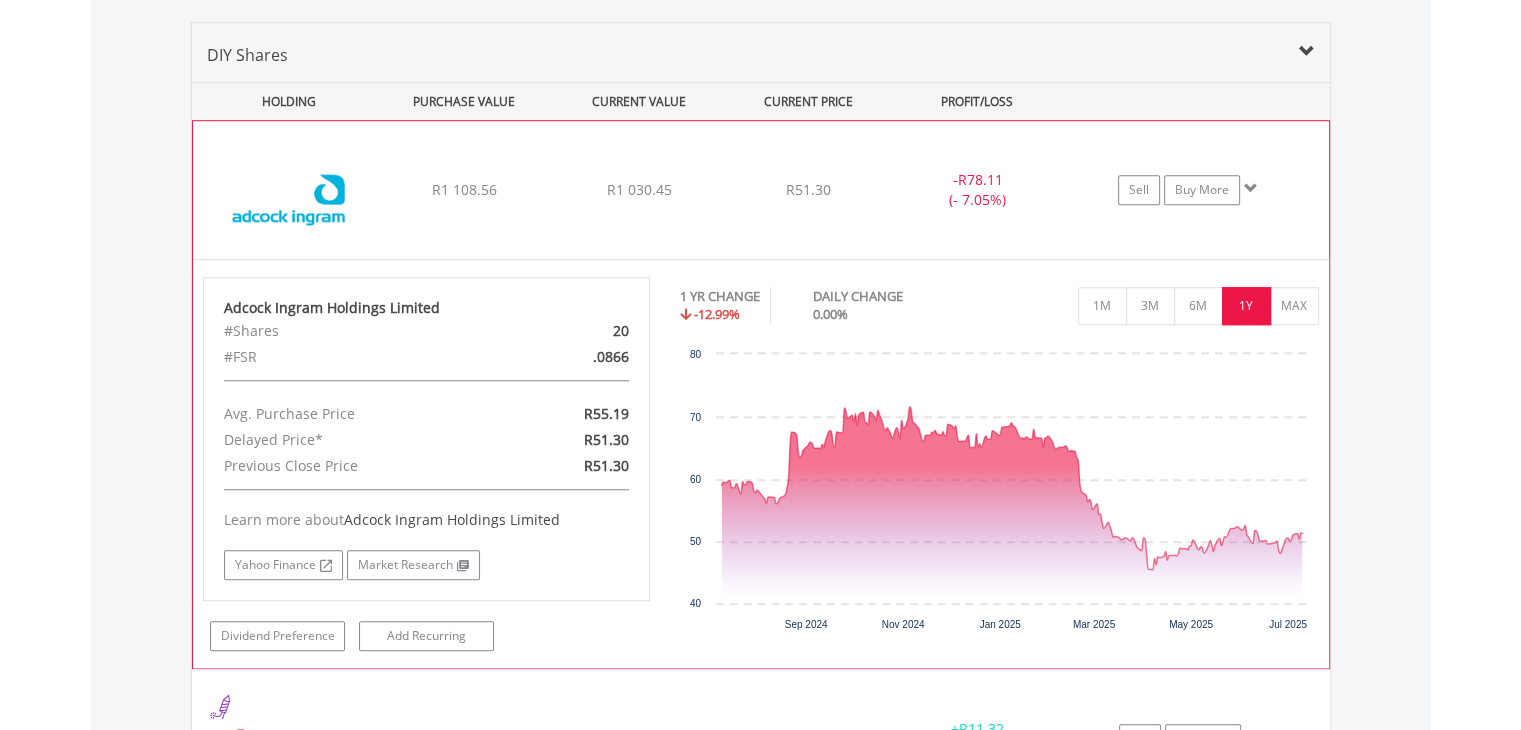 click at bounding box center [1251, 188] 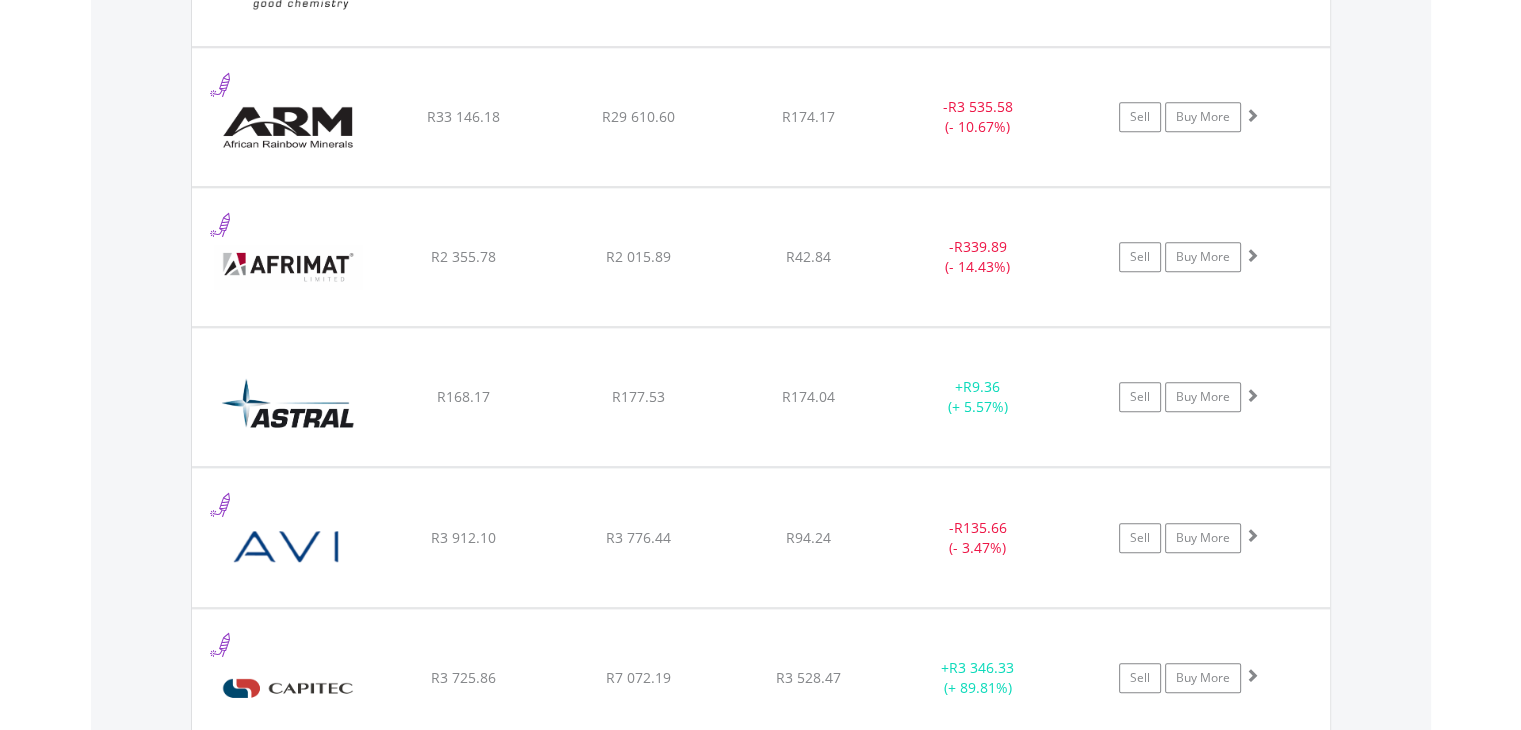scroll, scrollTop: 1801, scrollLeft: 0, axis: vertical 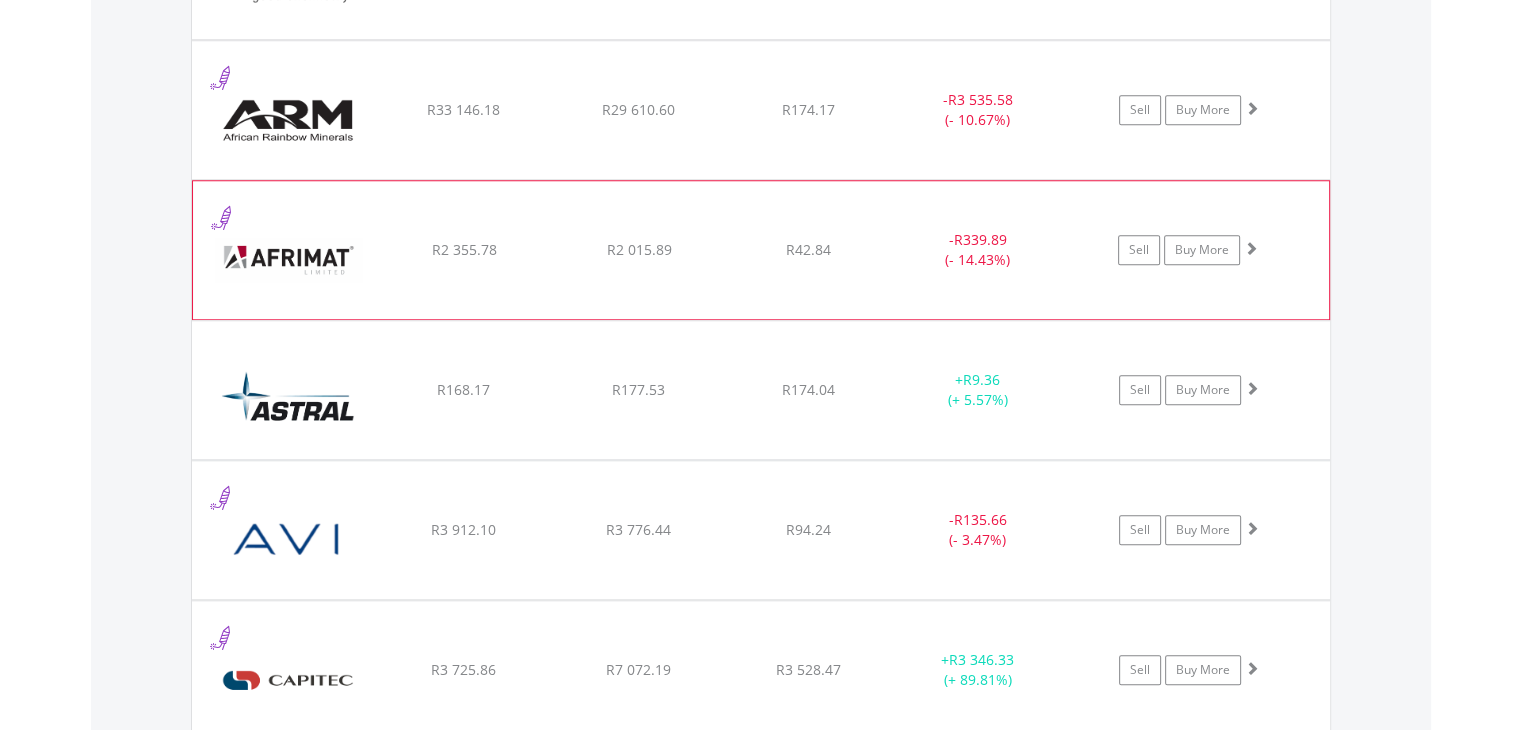 click at bounding box center (1251, 248) 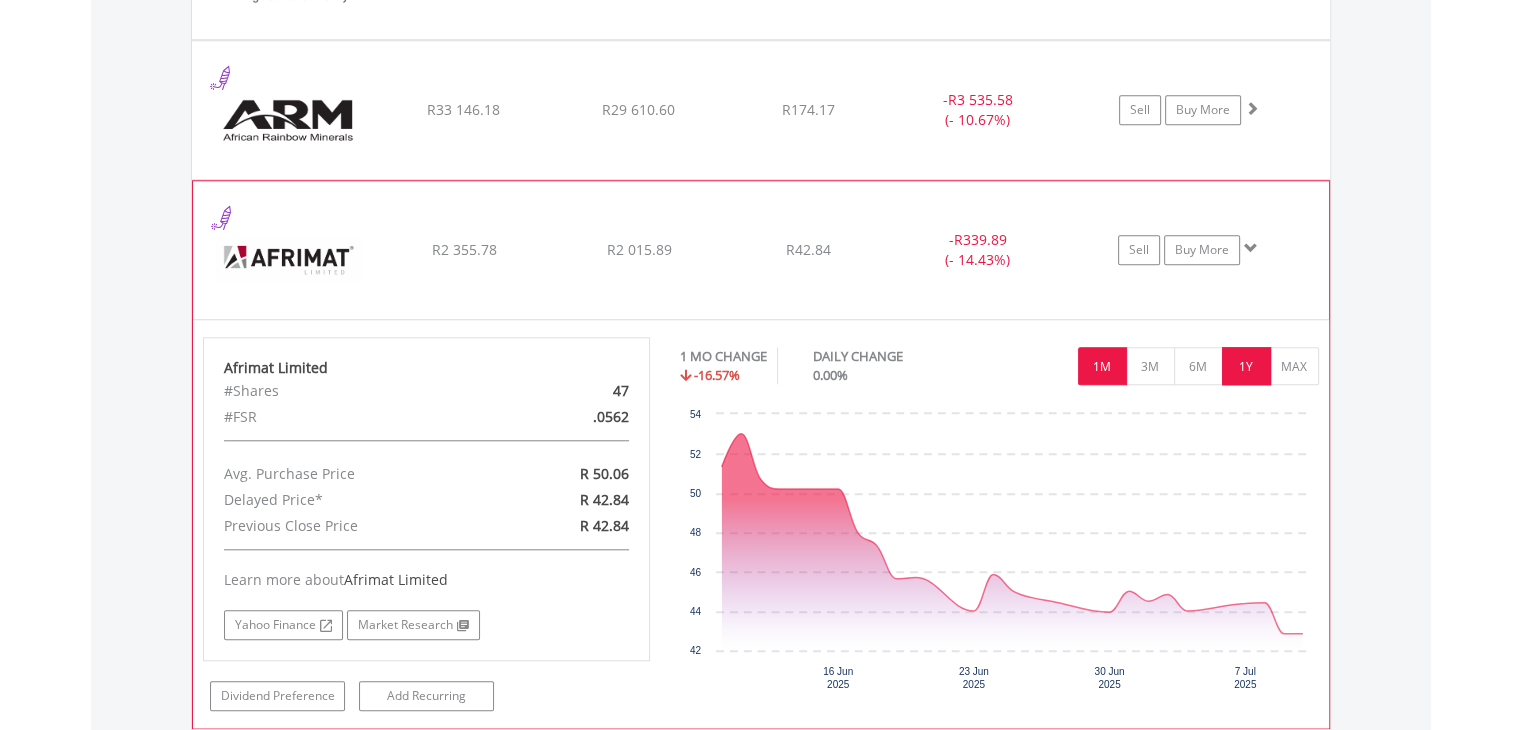 click on "1Y" at bounding box center [1246, 366] 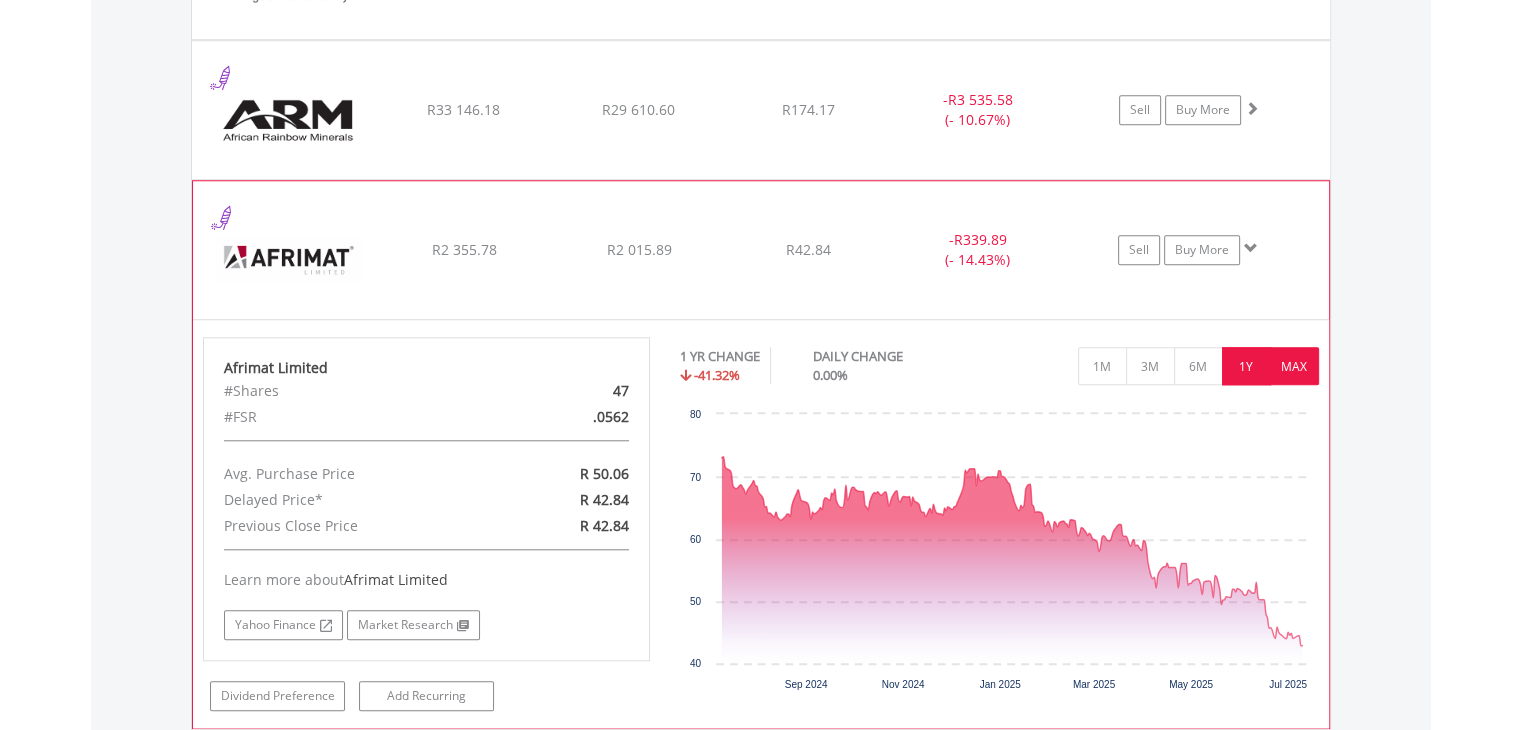 click on "MAX" at bounding box center (1294, 366) 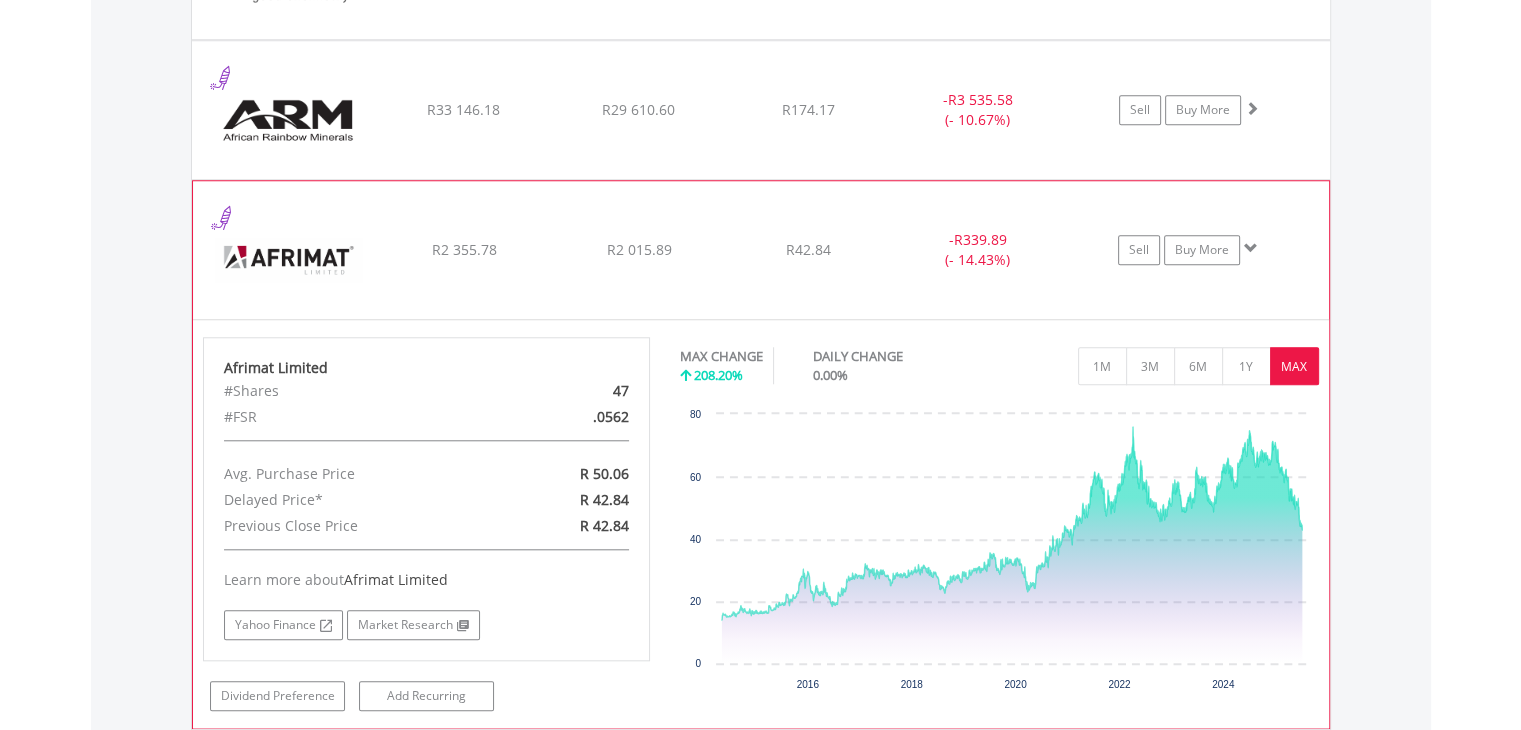 click at bounding box center [1251, 248] 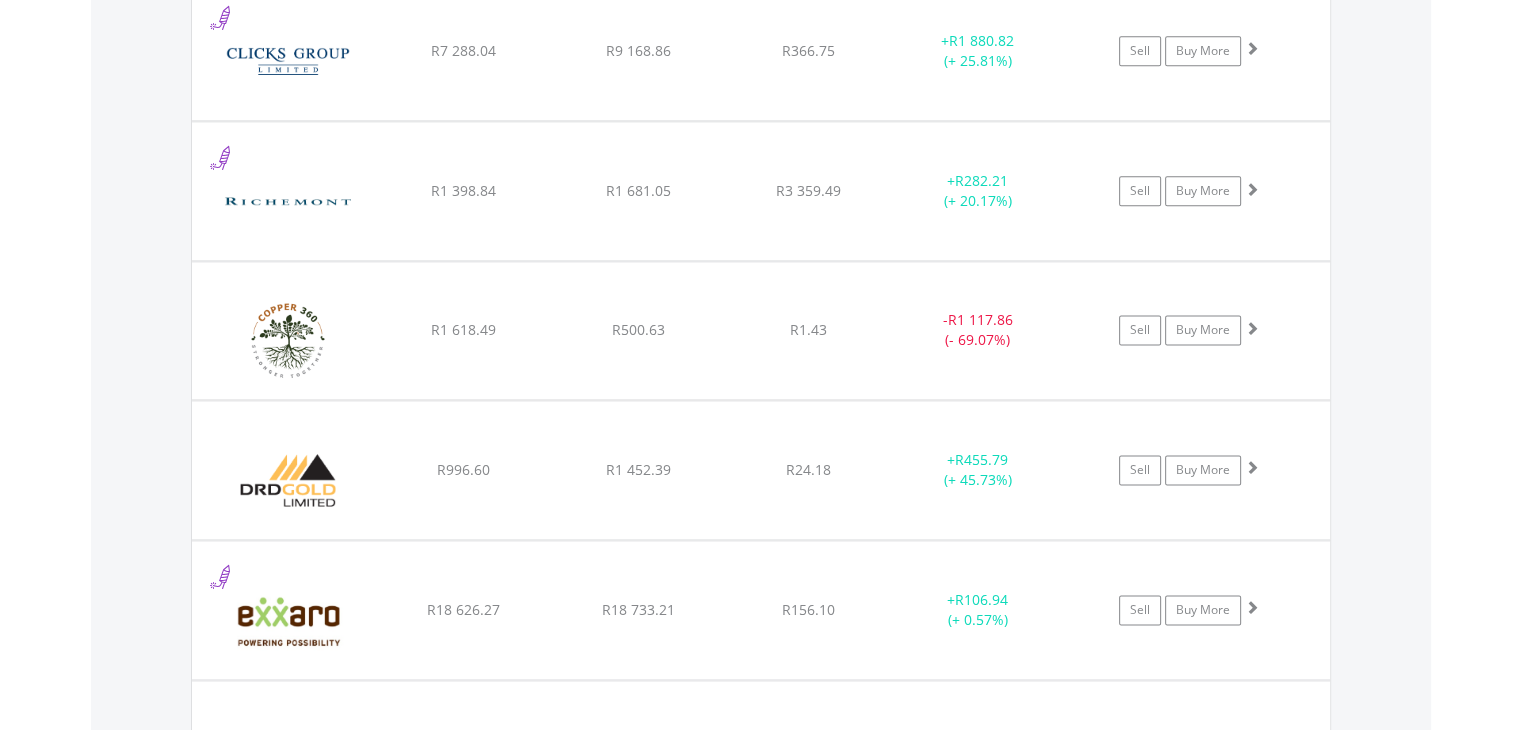 scroll, scrollTop: 2601, scrollLeft: 0, axis: vertical 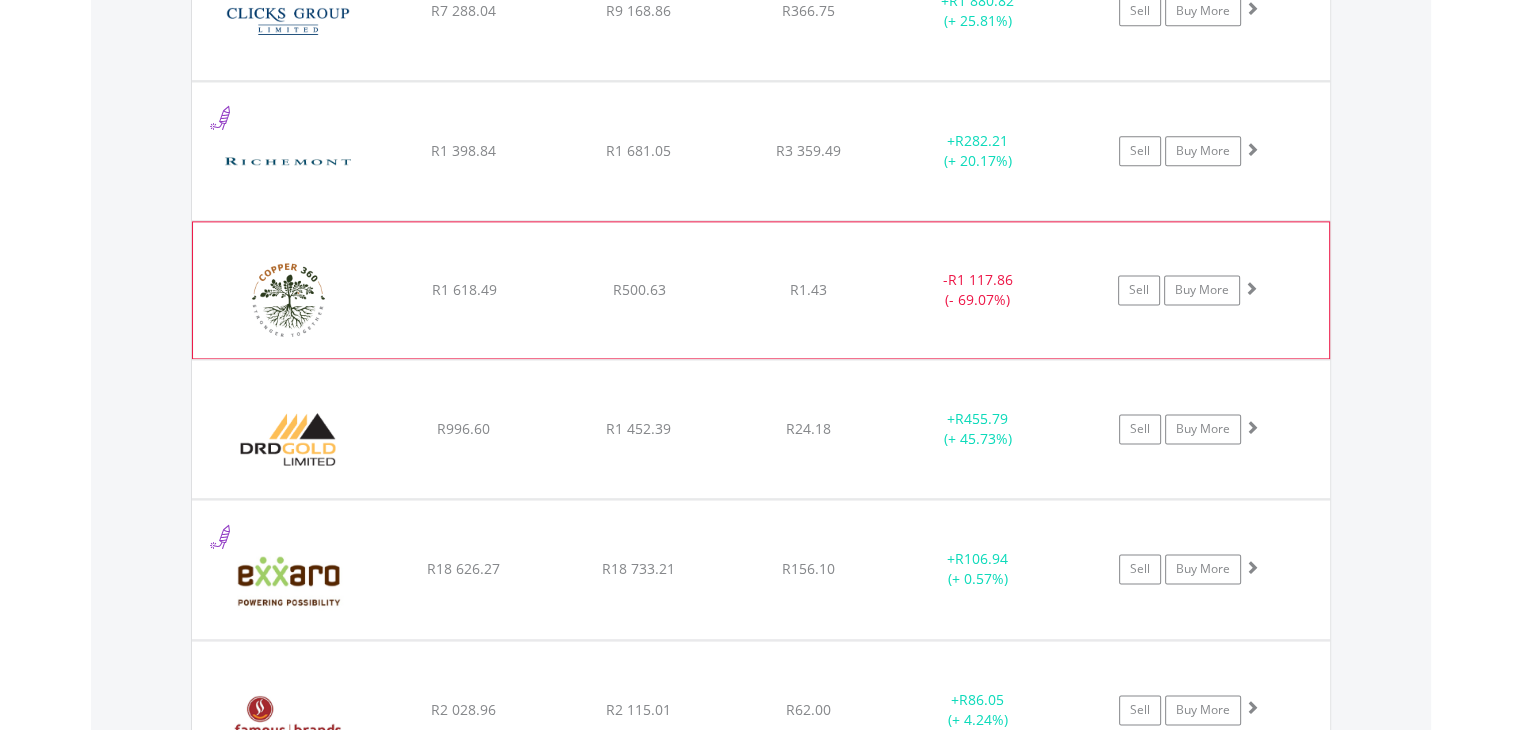 click at bounding box center [1251, 288] 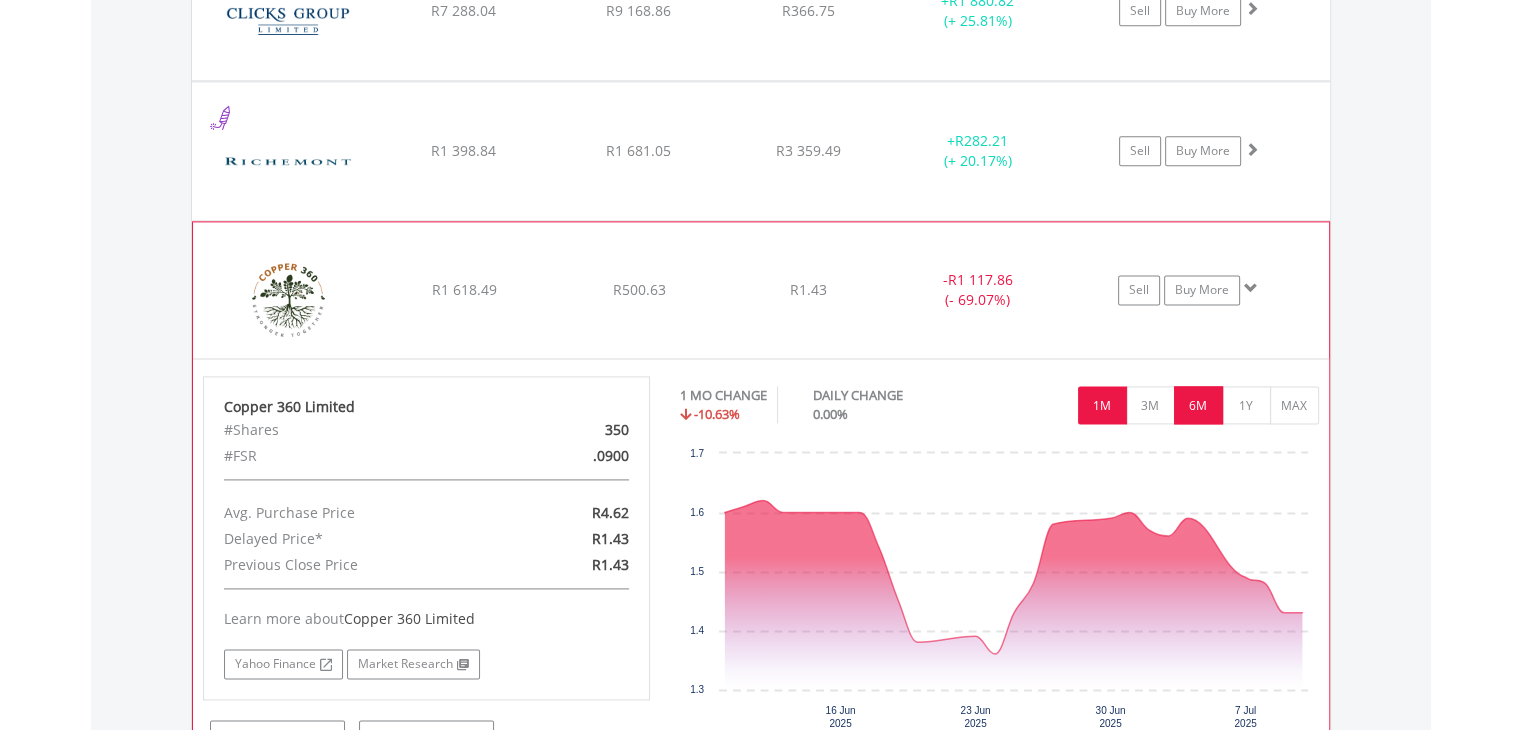 click on "6M" at bounding box center (1198, 405) 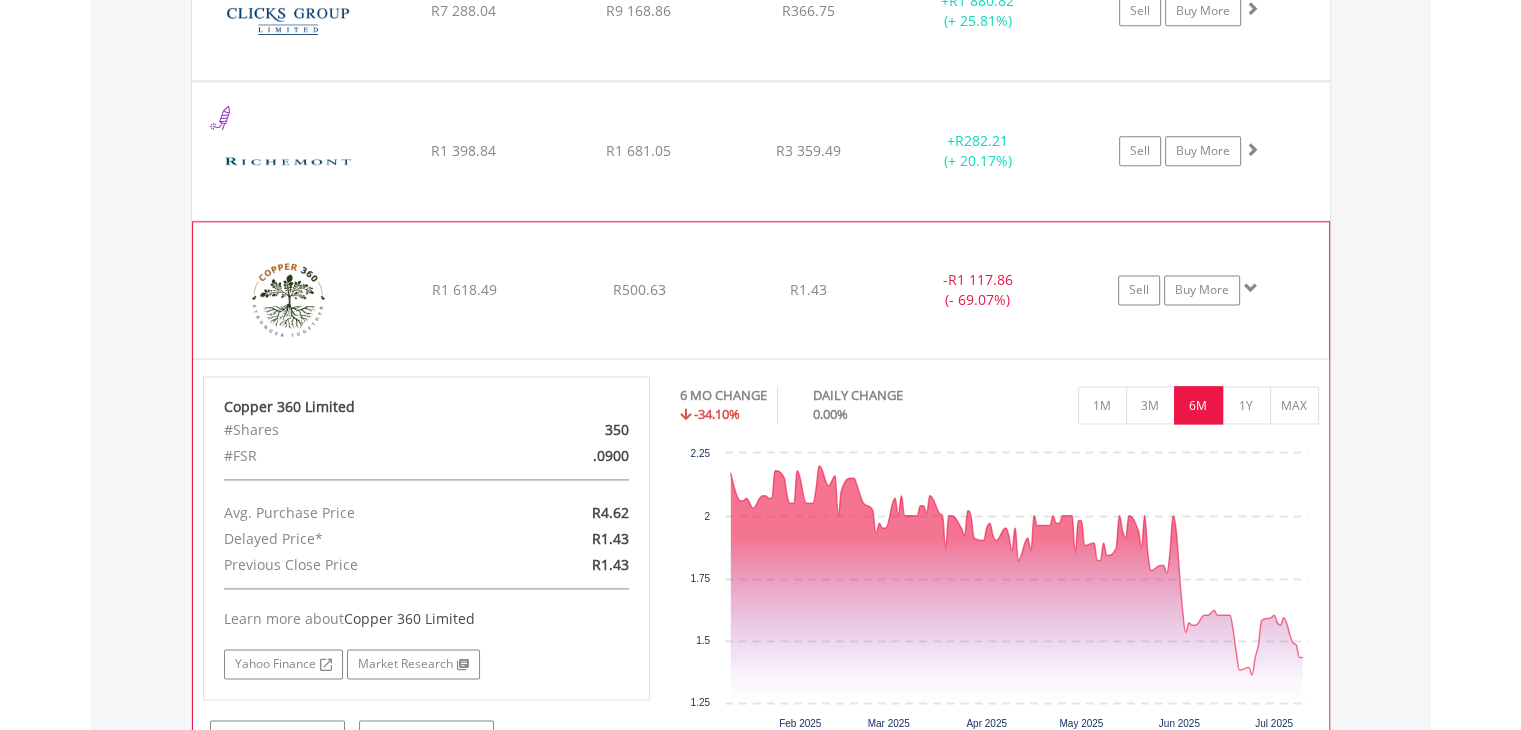 click at bounding box center [1251, 288] 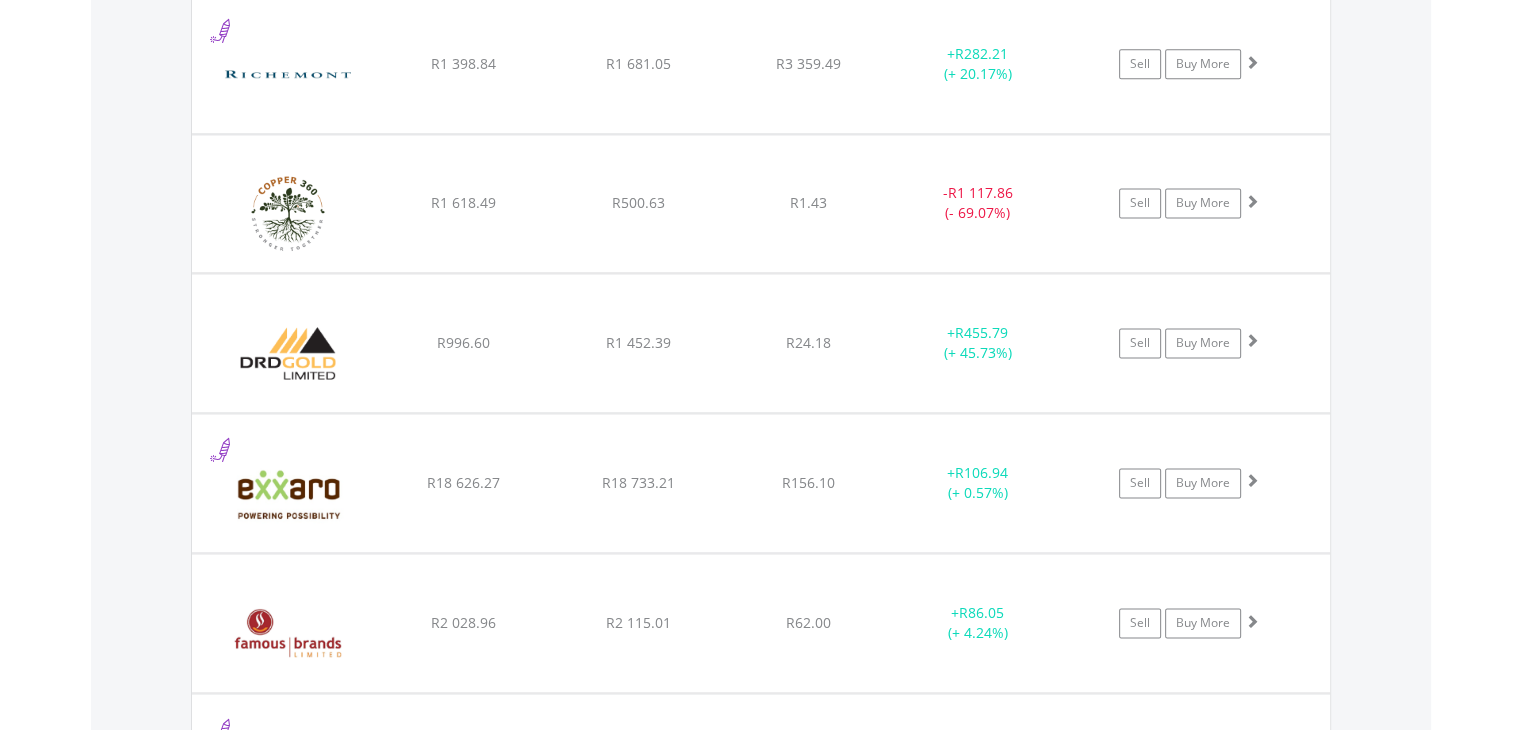 scroll, scrollTop: 2721, scrollLeft: 0, axis: vertical 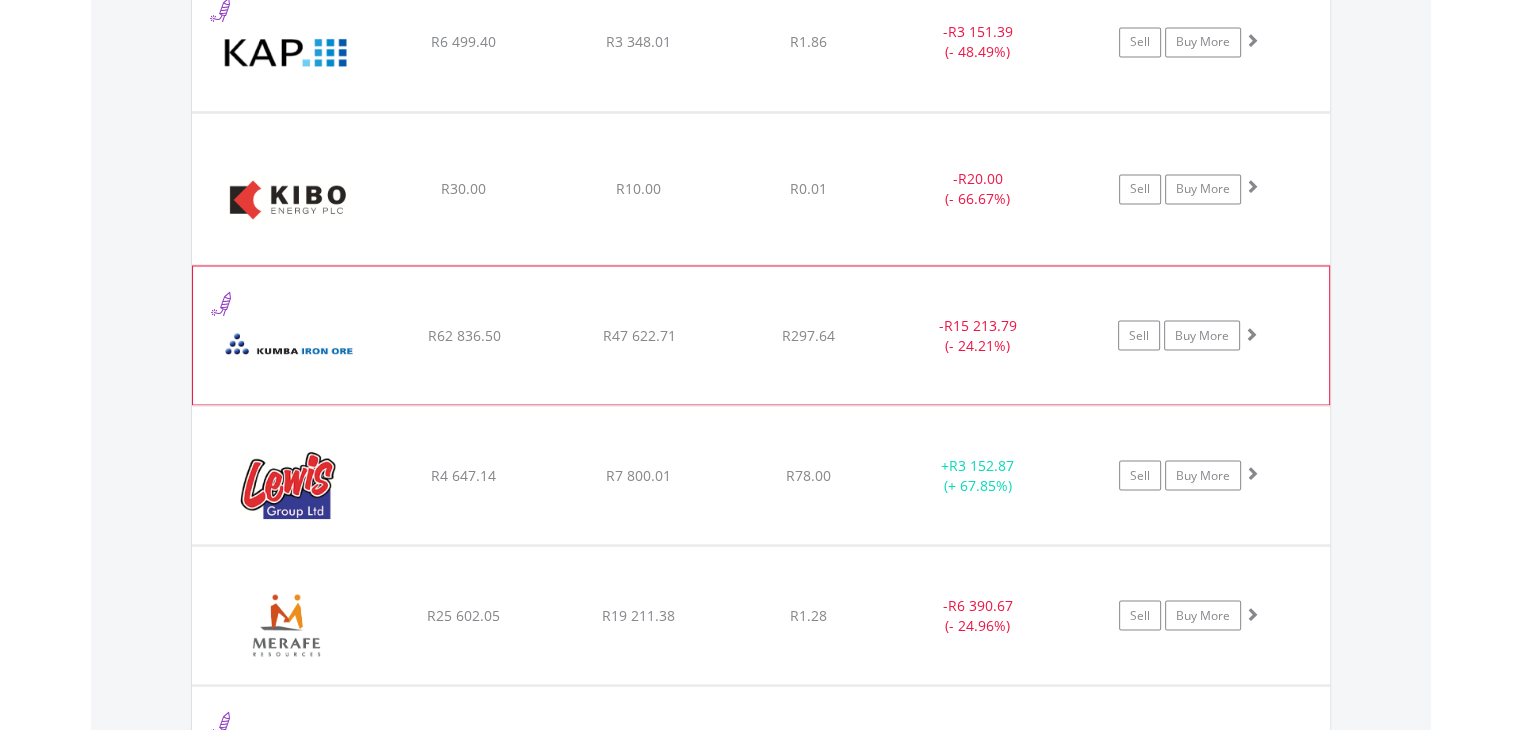 click at bounding box center (1251, 333) 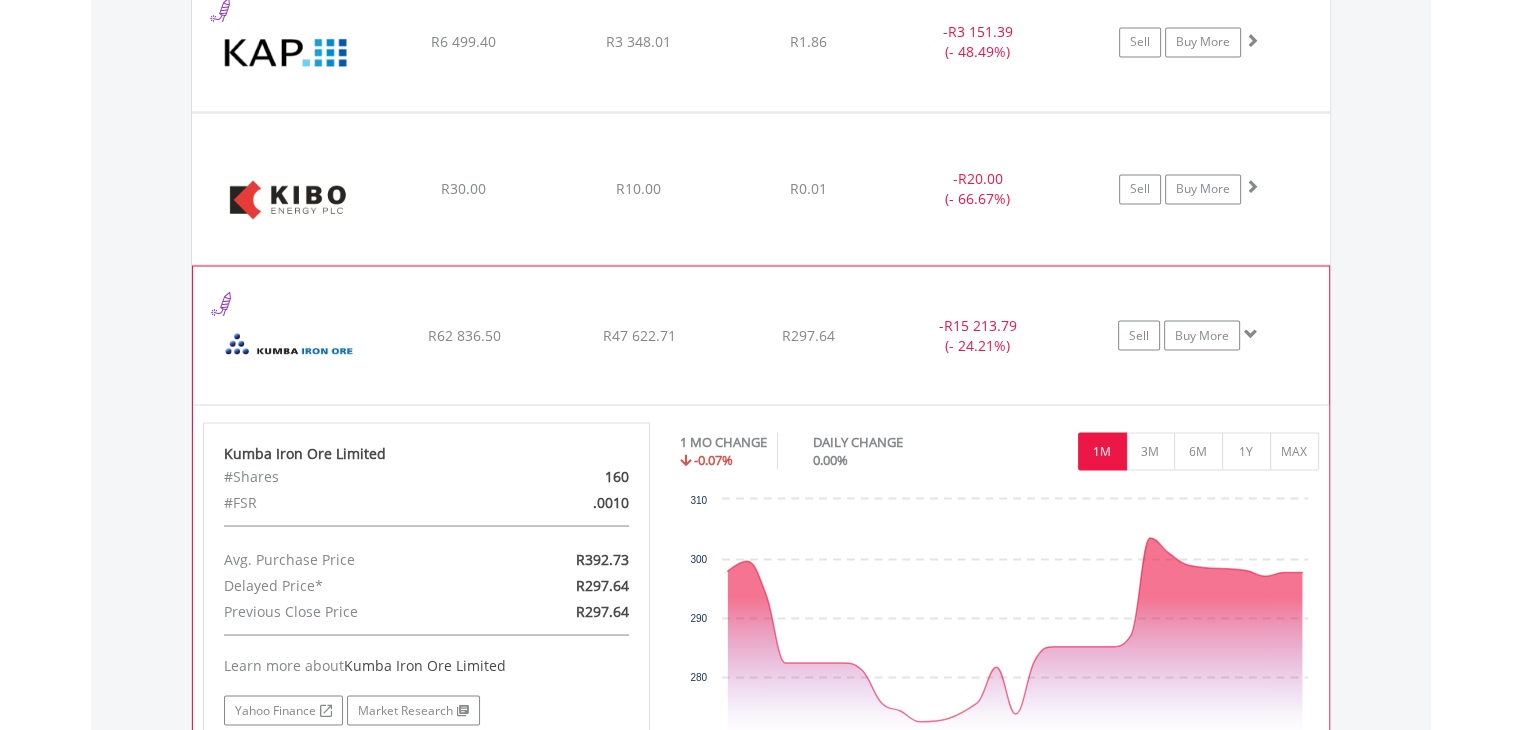 click at bounding box center (1251, 333) 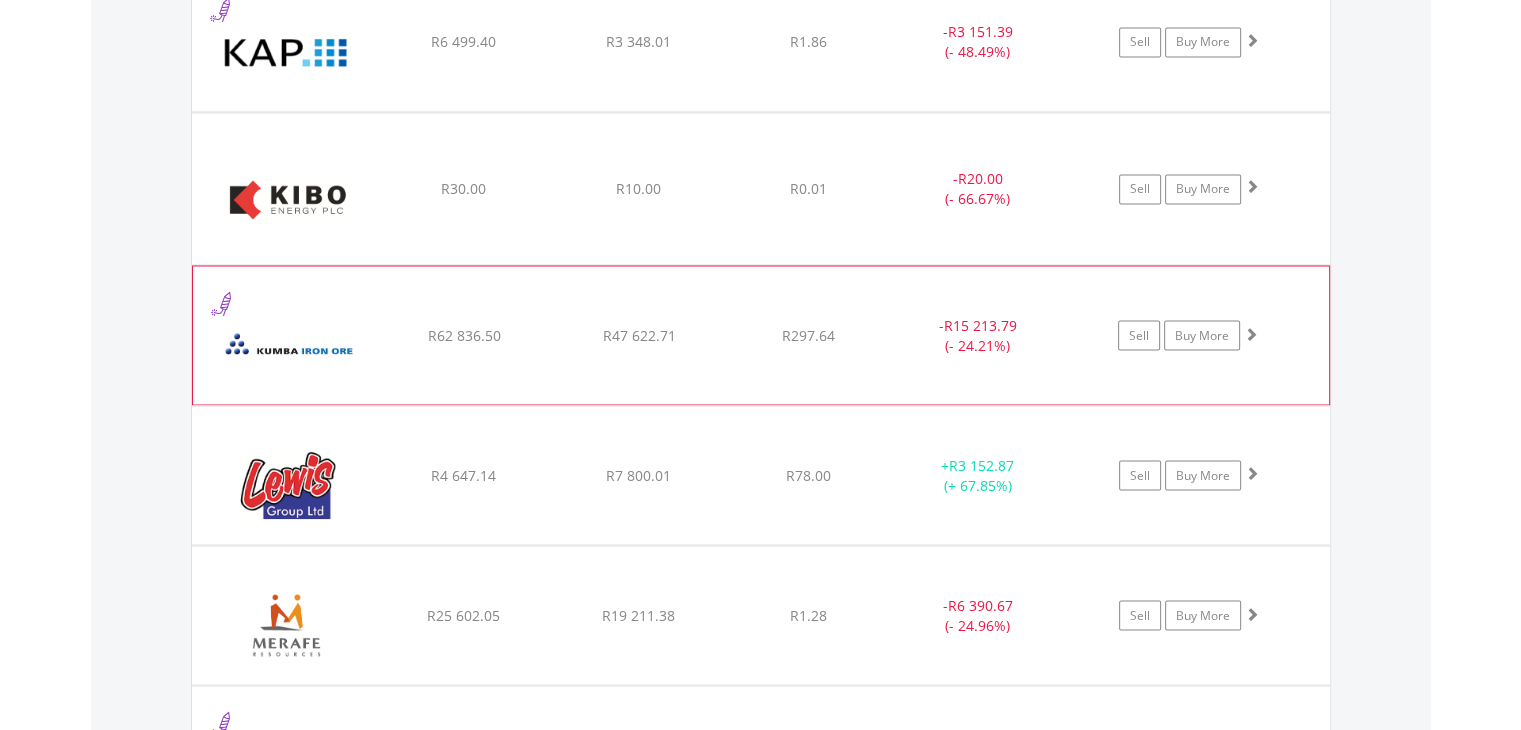 click at bounding box center (1251, 333) 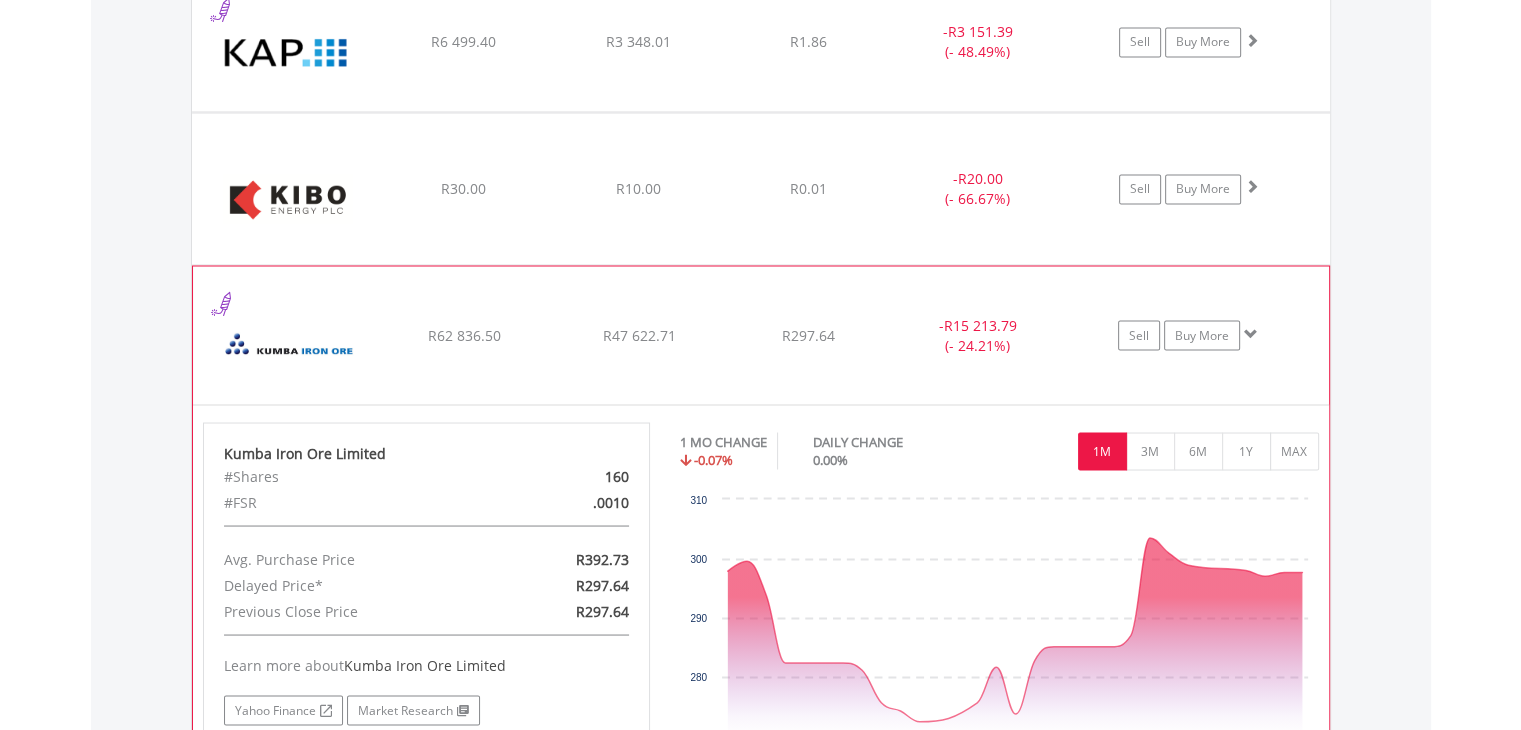 click at bounding box center (1251, 333) 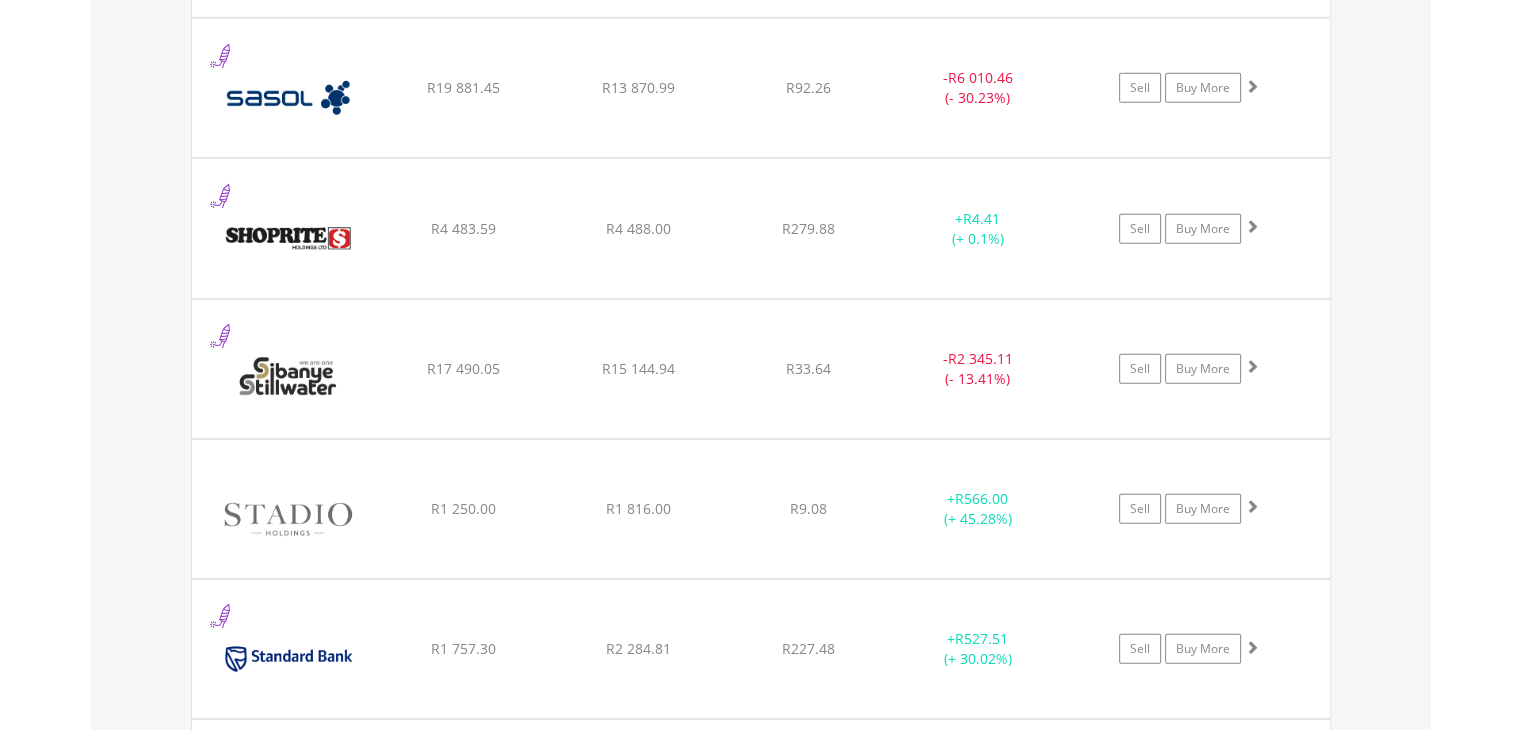 scroll, scrollTop: 5641, scrollLeft: 0, axis: vertical 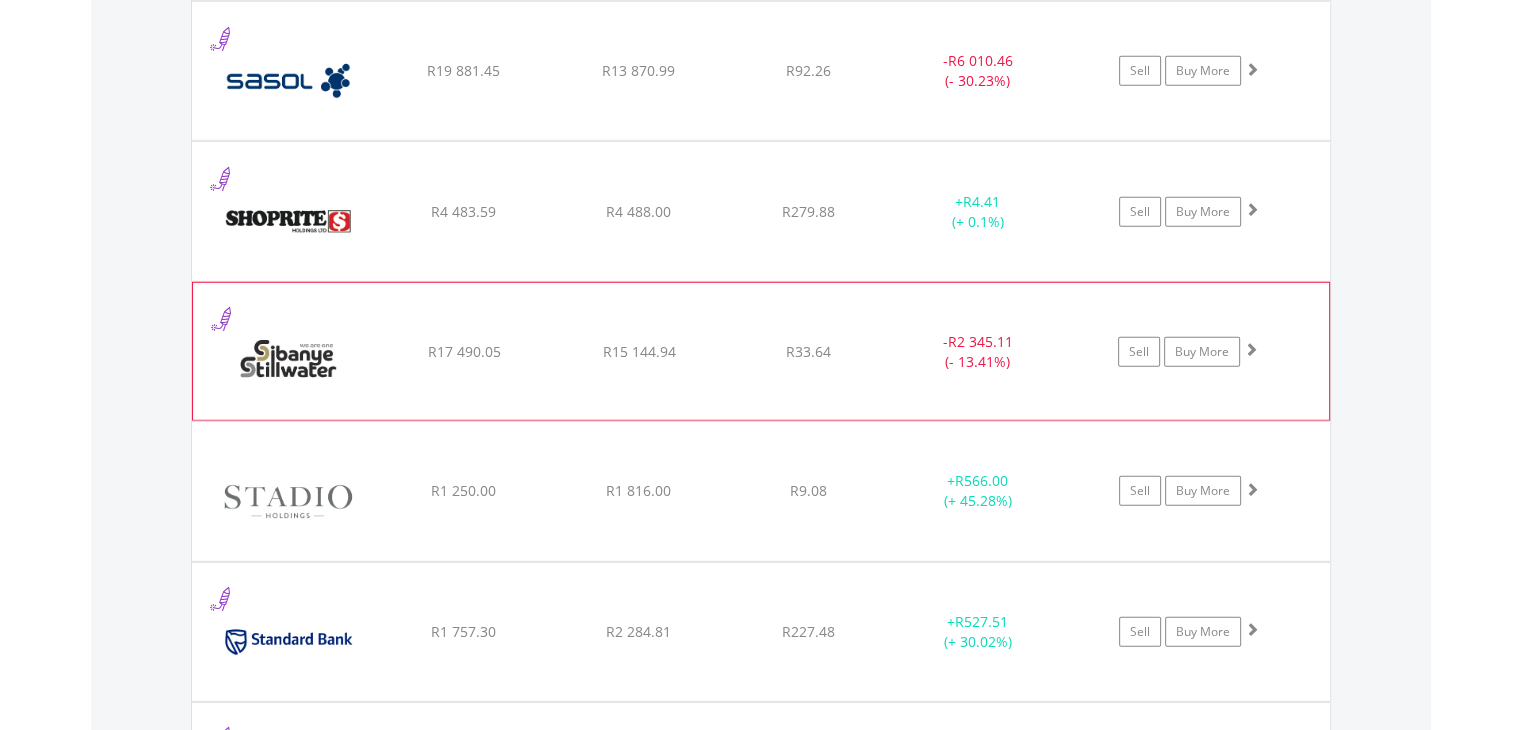 click at bounding box center (1251, 349) 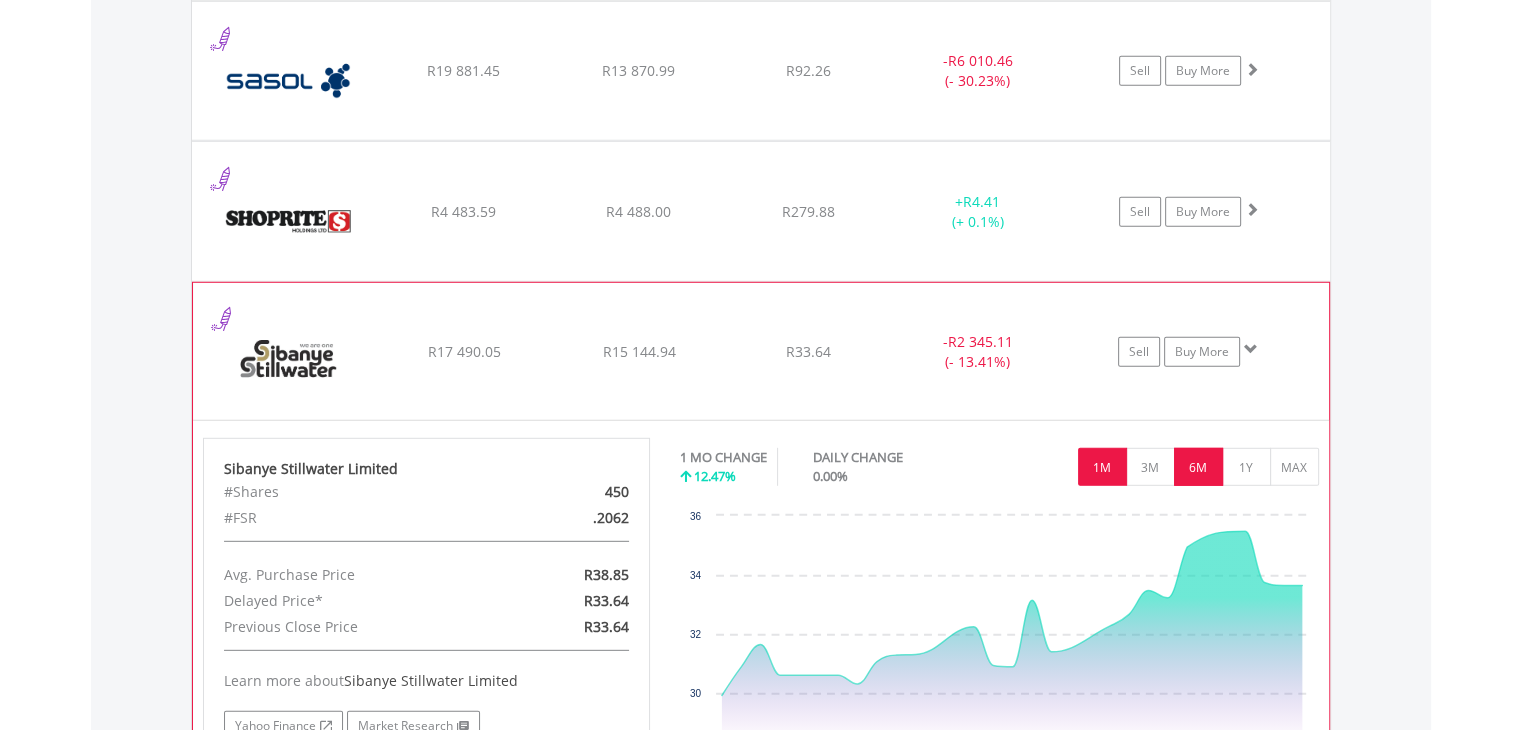 click on "6M" at bounding box center [1198, 467] 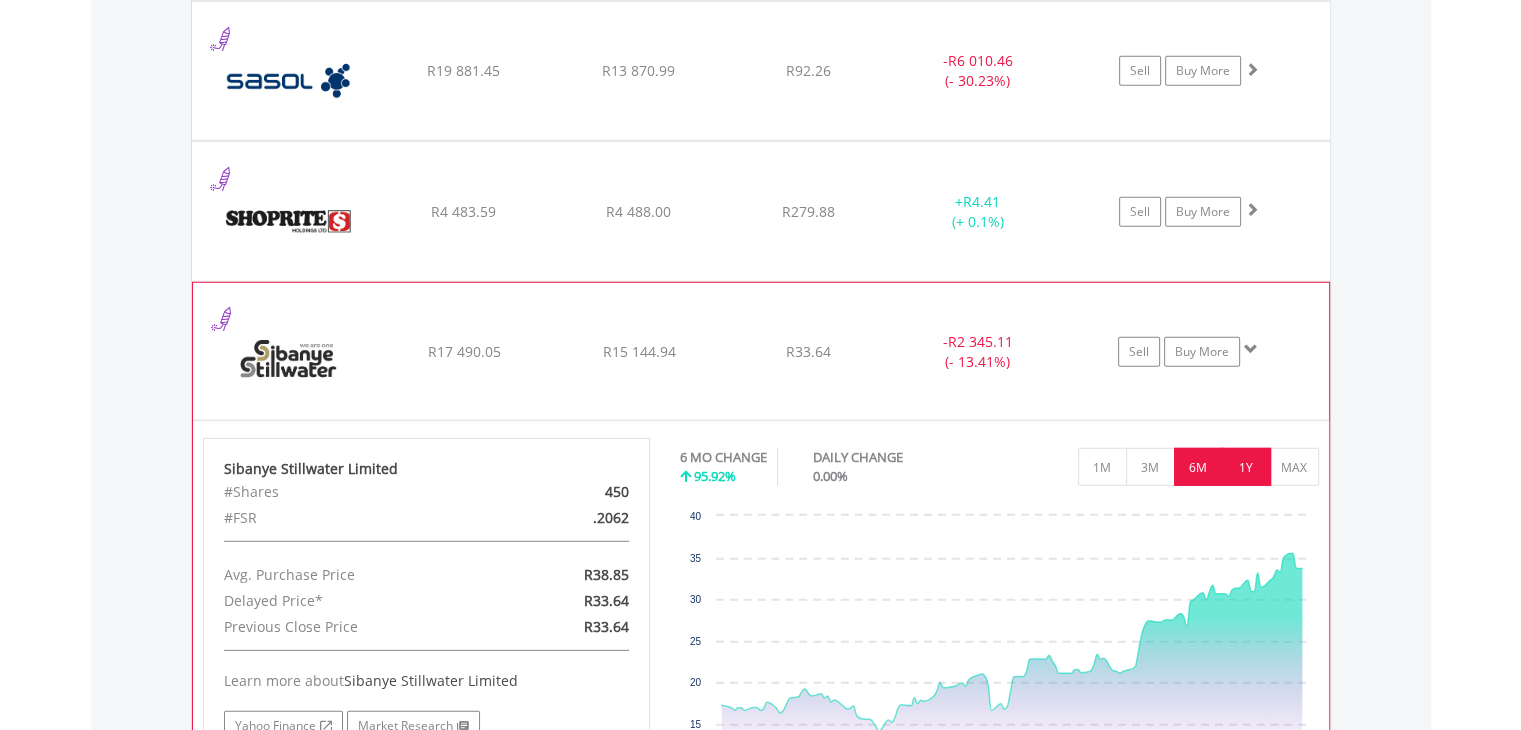 click on "1Y" at bounding box center (1246, 467) 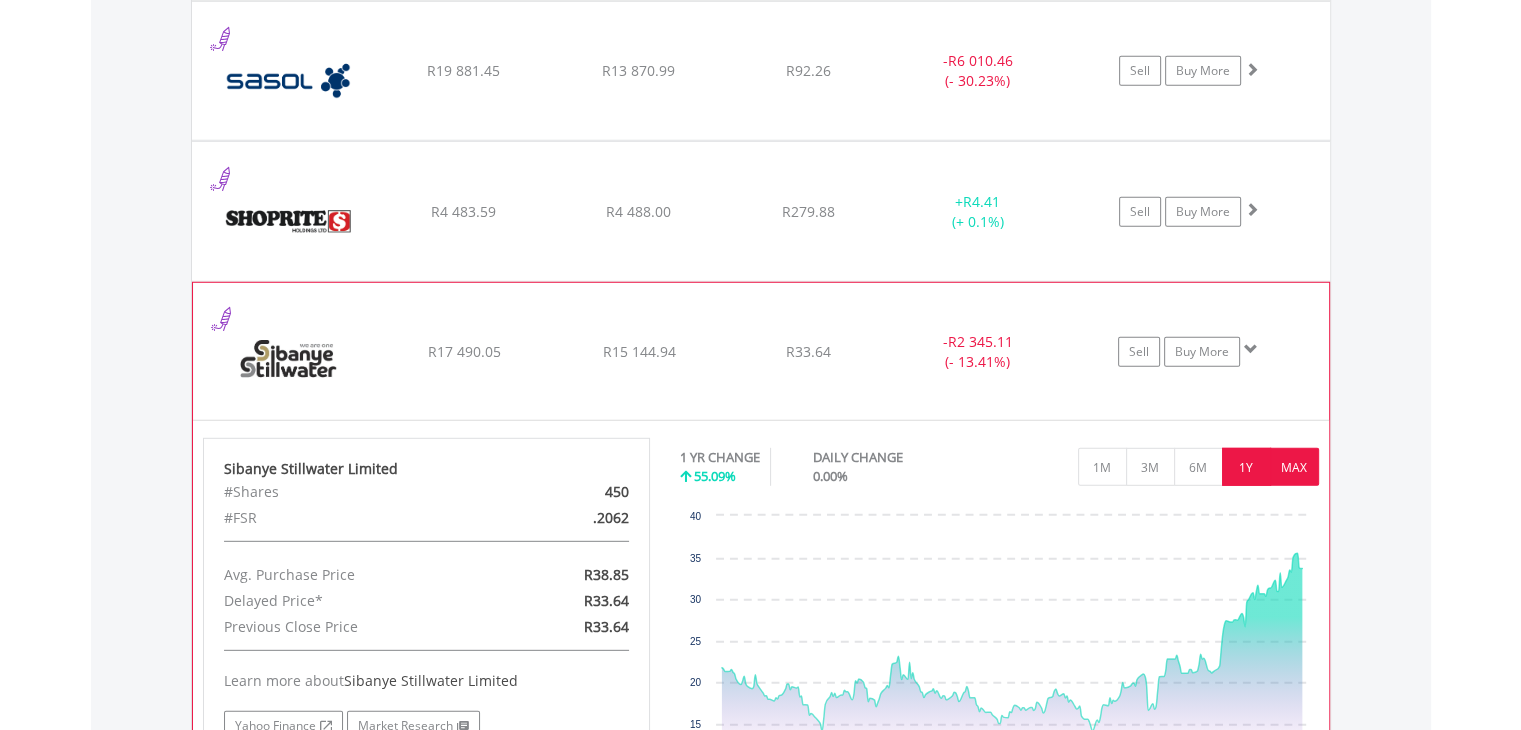 click on "MAX" at bounding box center (1294, 467) 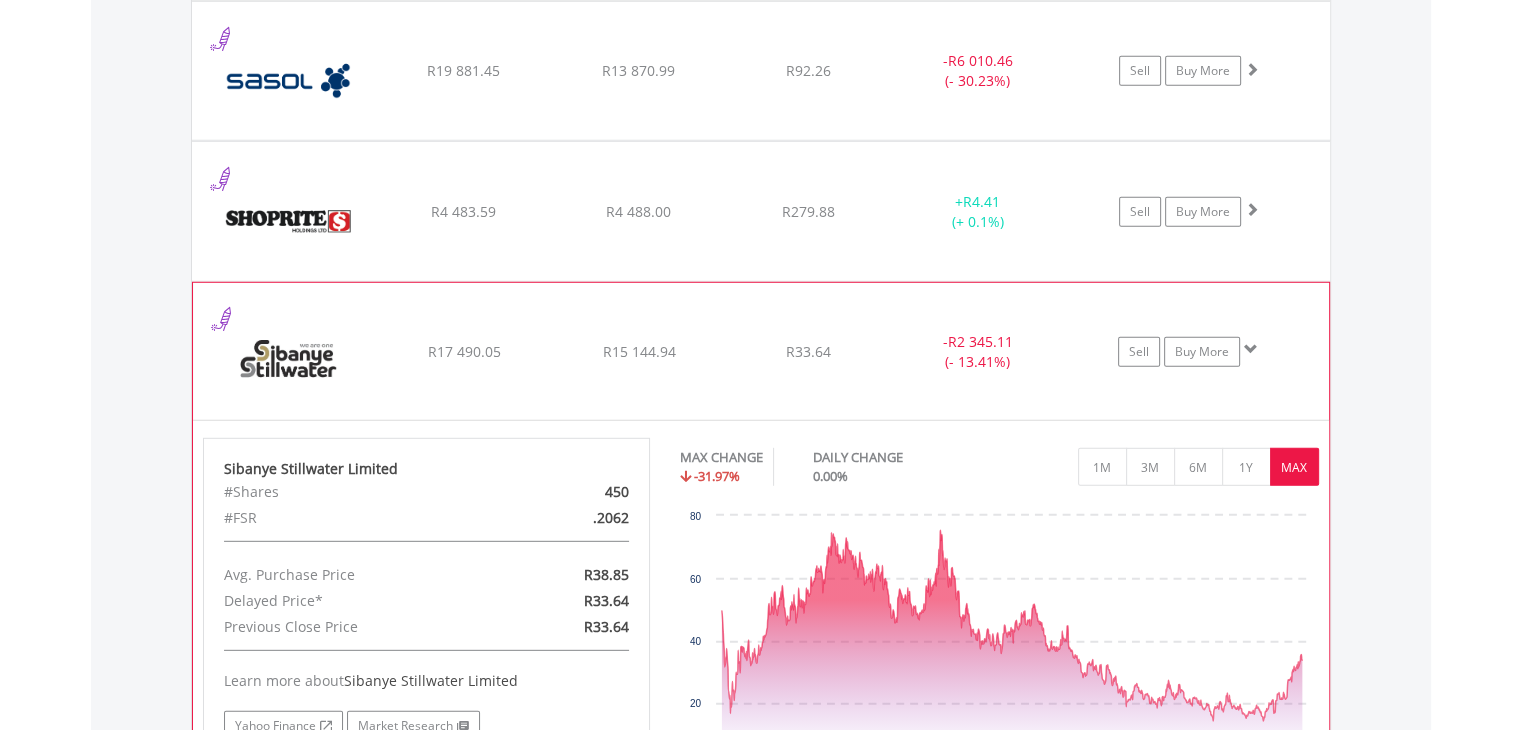 click at bounding box center [1251, 349] 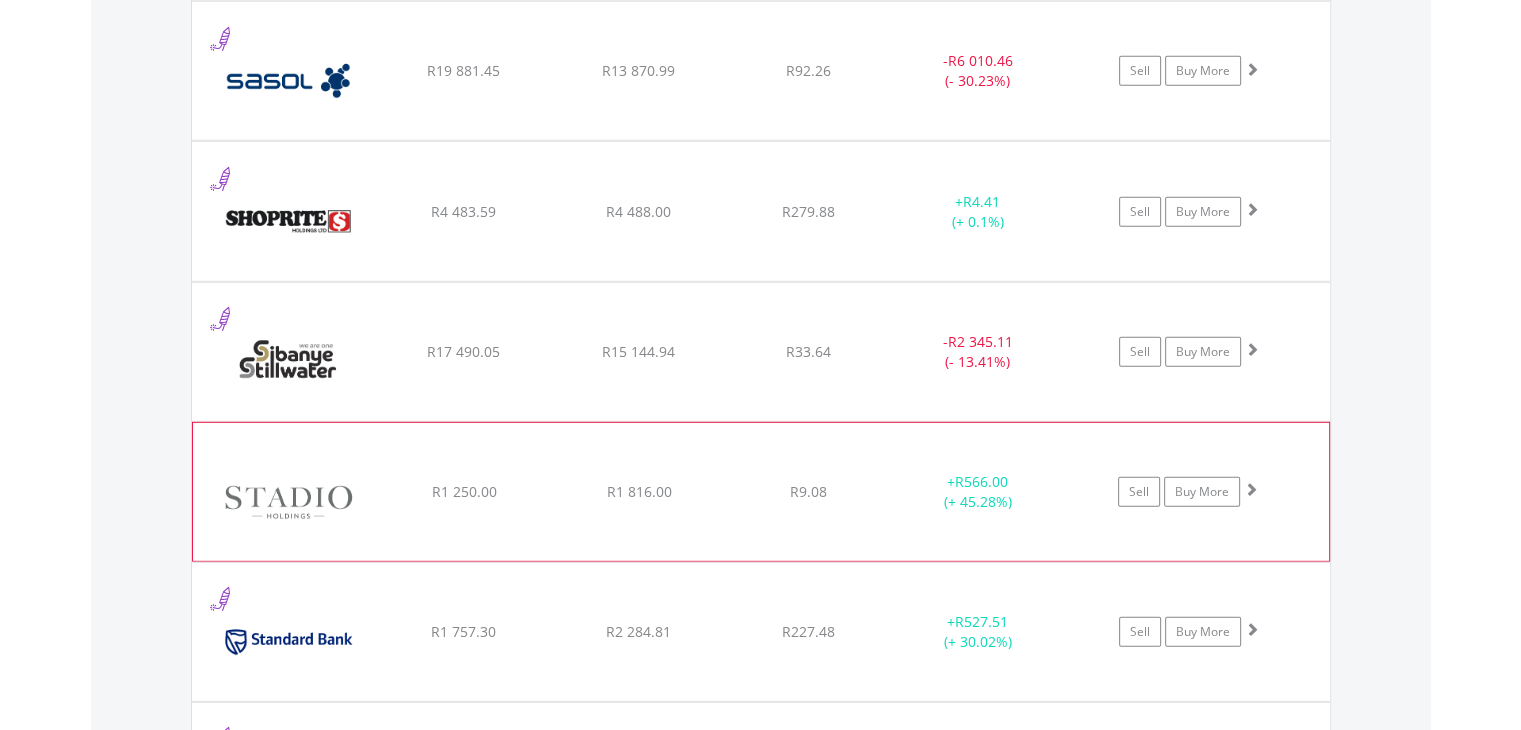 click at bounding box center [1251, 489] 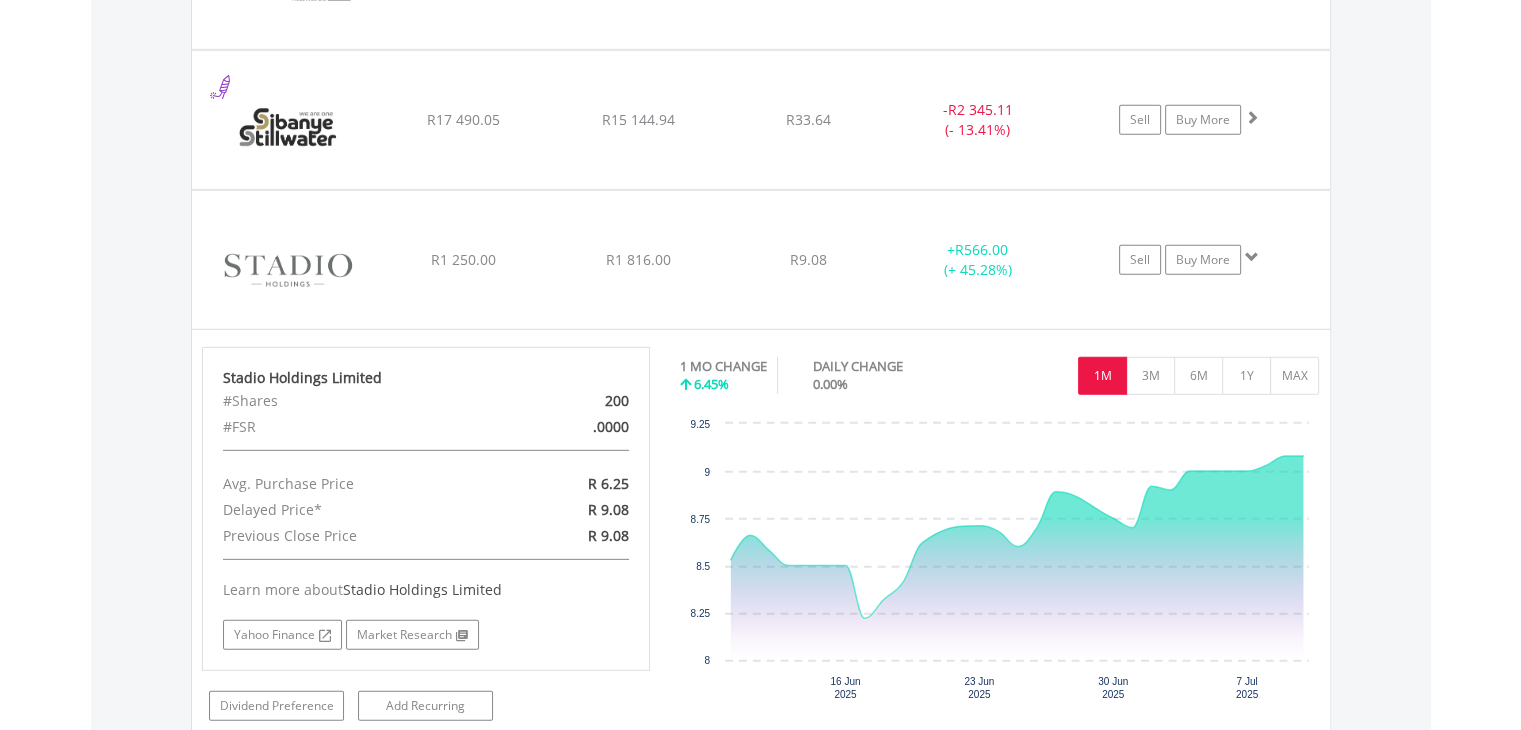 scroll, scrollTop: 5921, scrollLeft: 0, axis: vertical 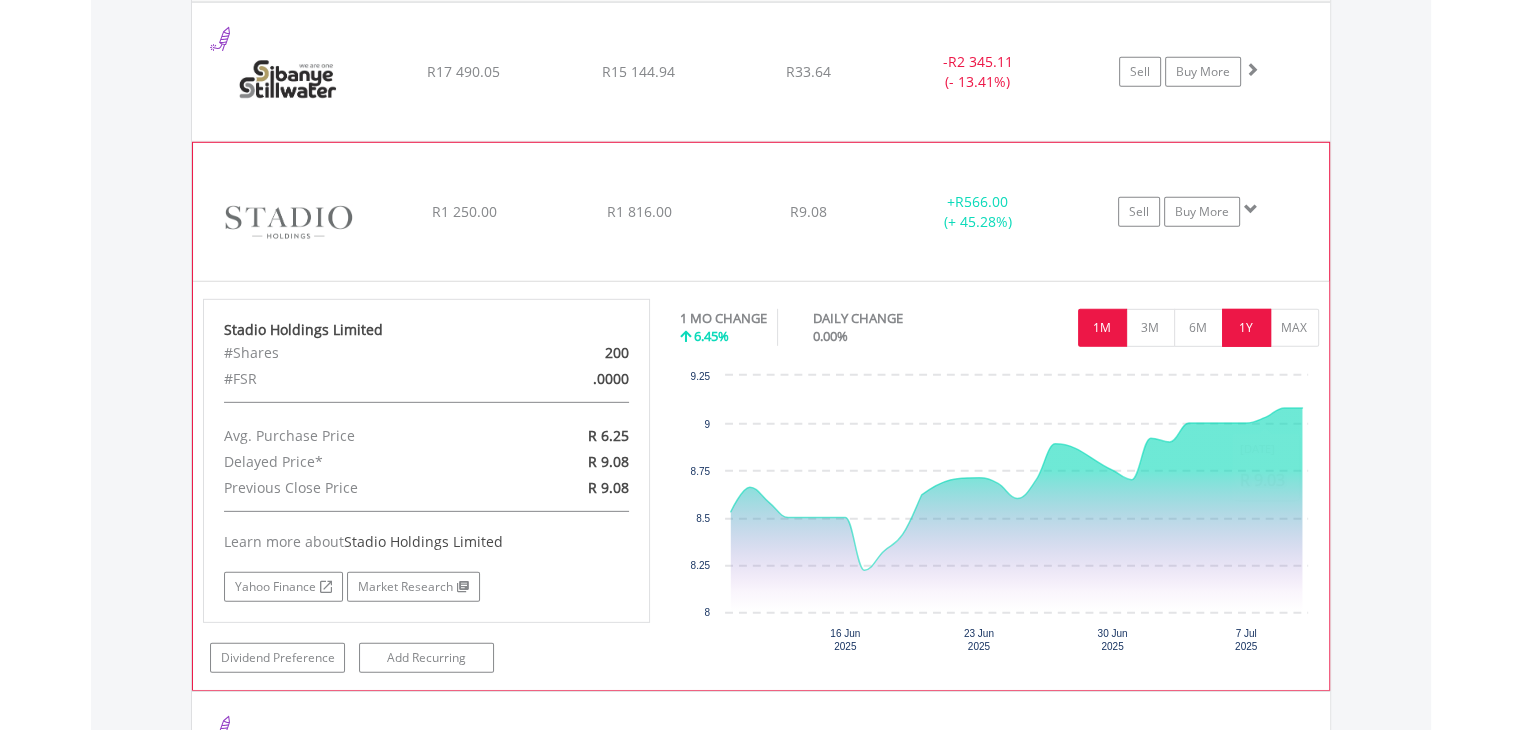 click on "1Y" at bounding box center [1246, 328] 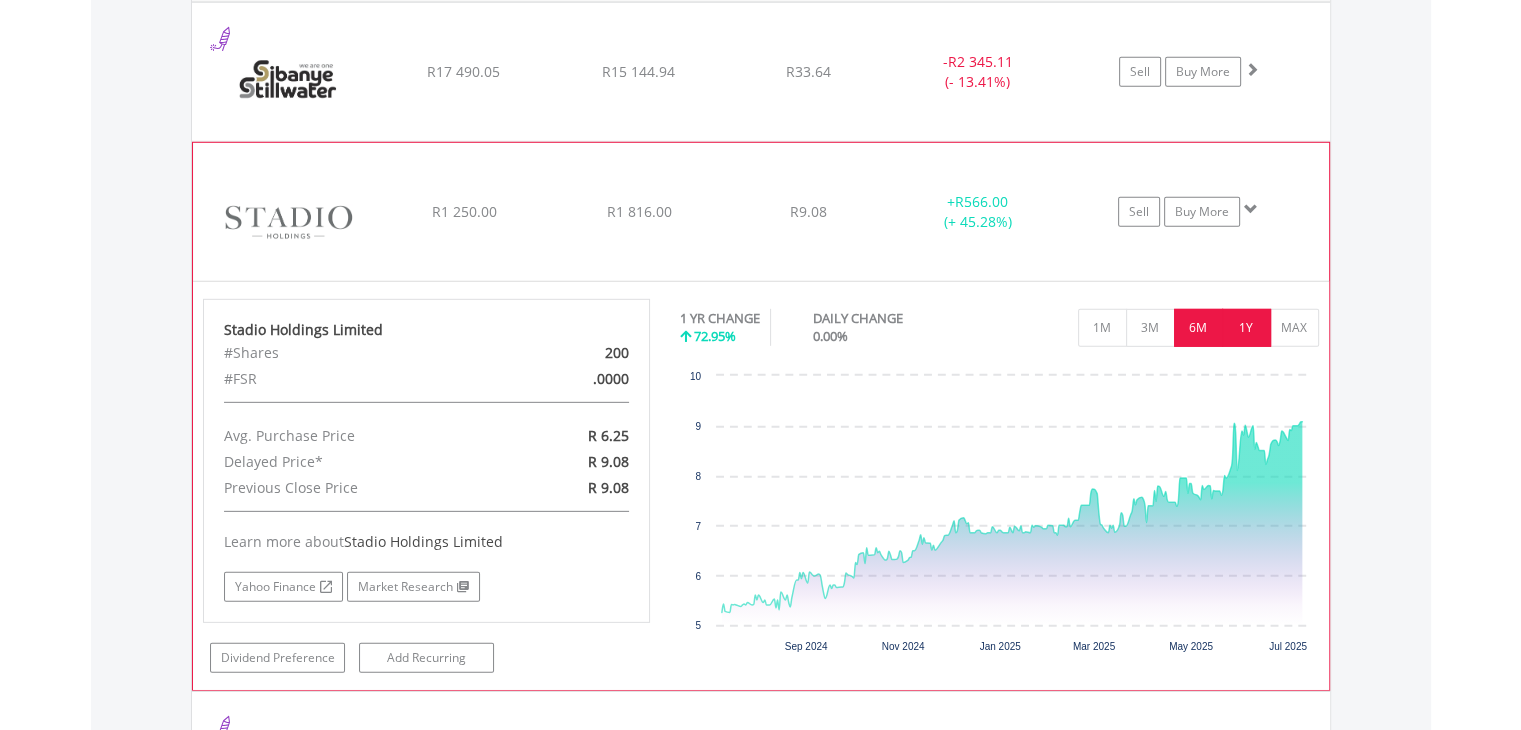 click on "6M" at bounding box center [1198, 328] 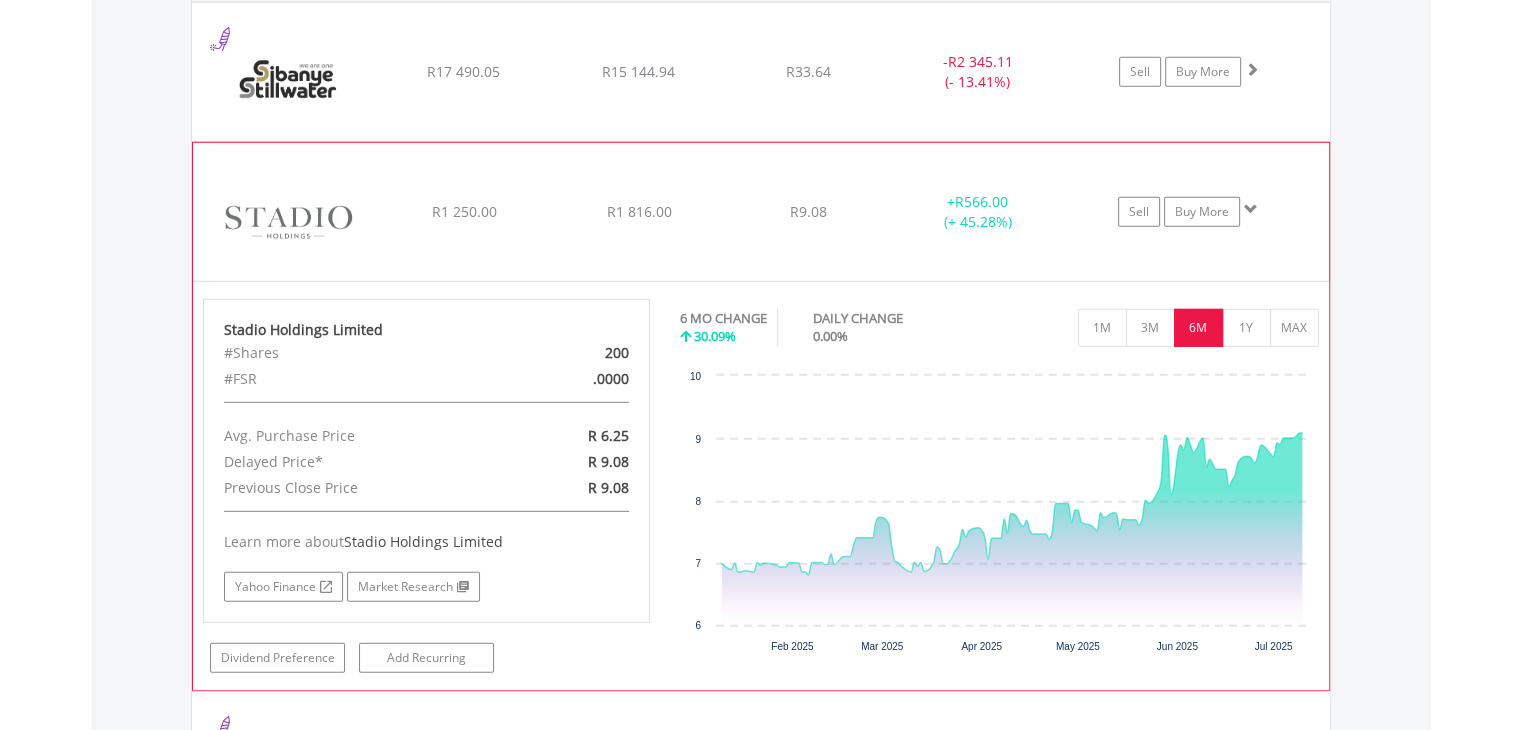 click at bounding box center (1251, 209) 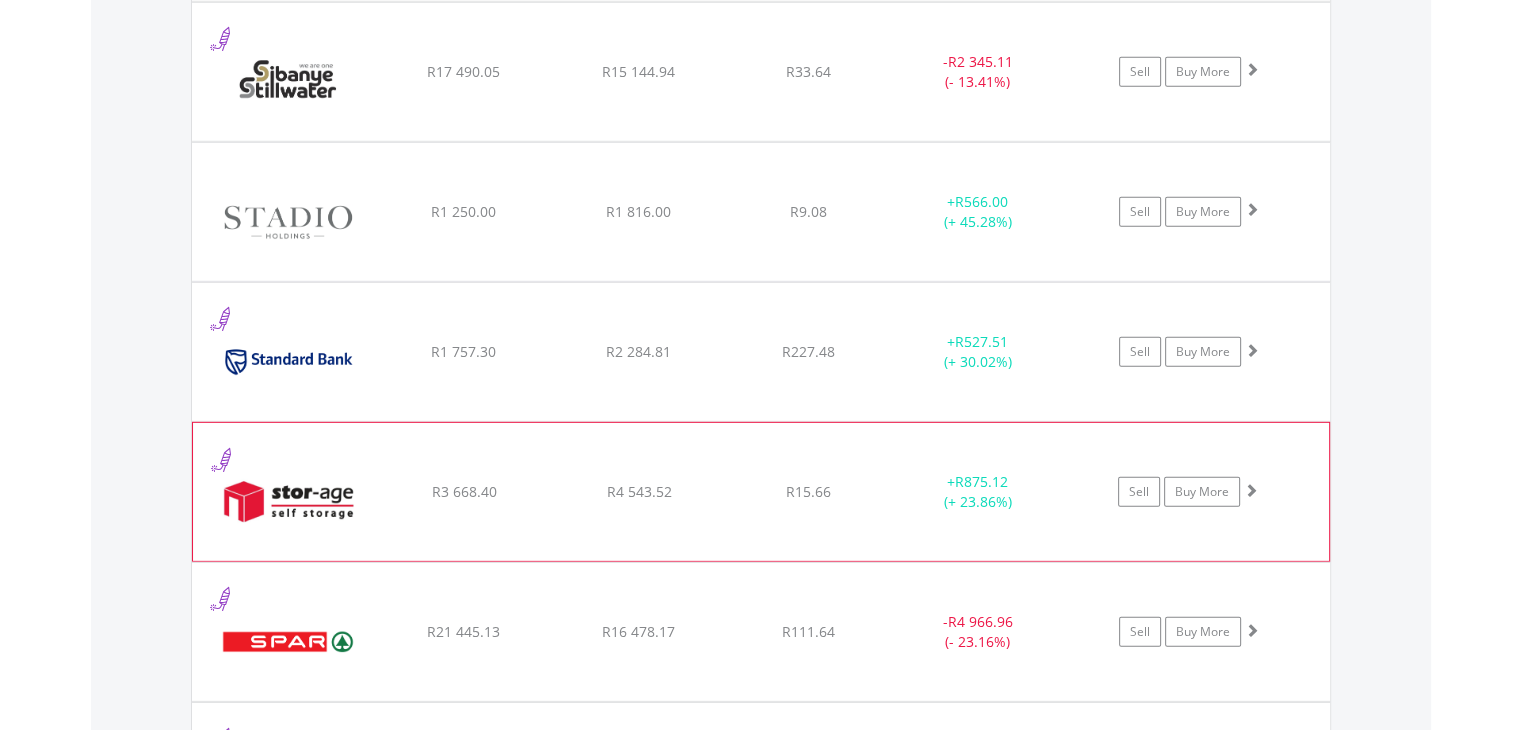 click at bounding box center (1251, 490) 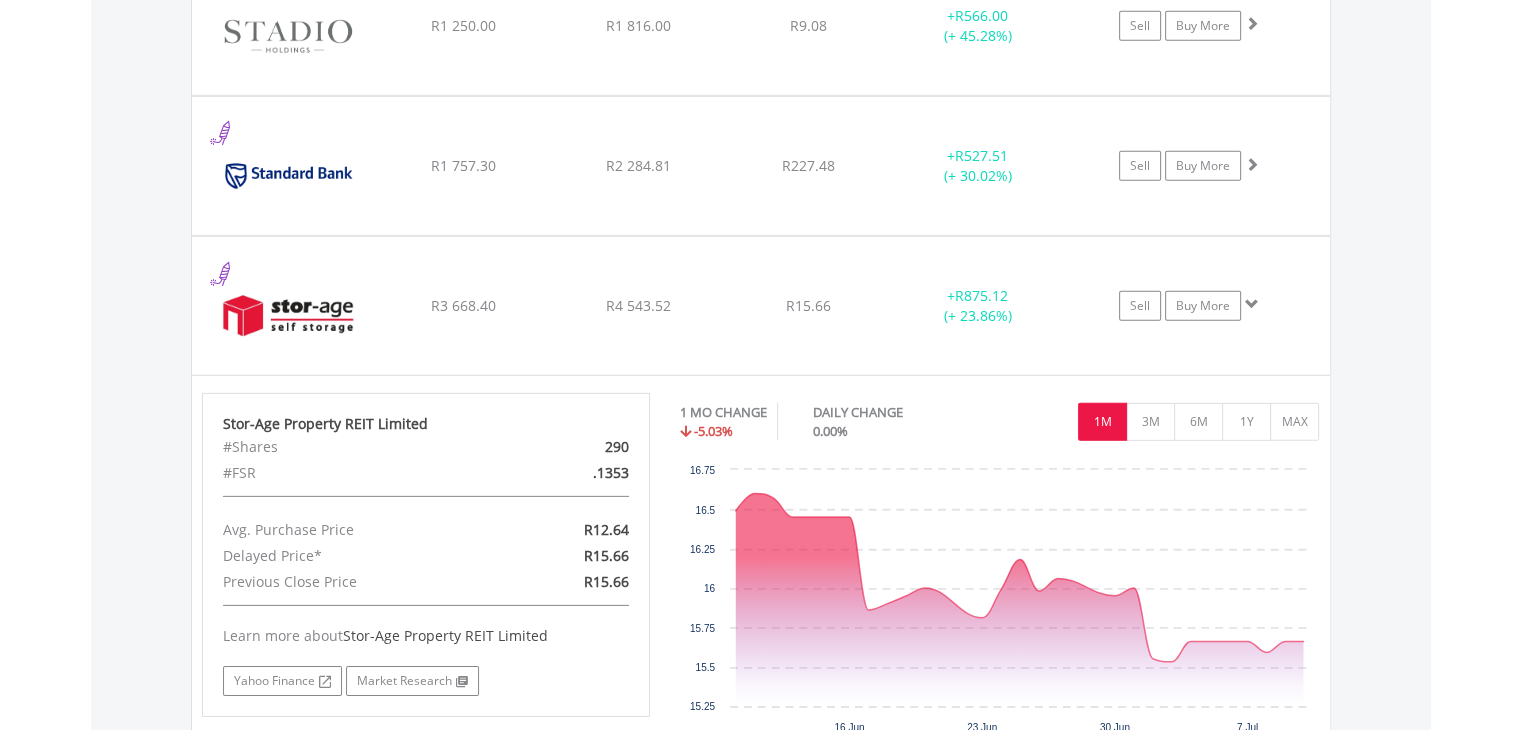 scroll, scrollTop: 6121, scrollLeft: 0, axis: vertical 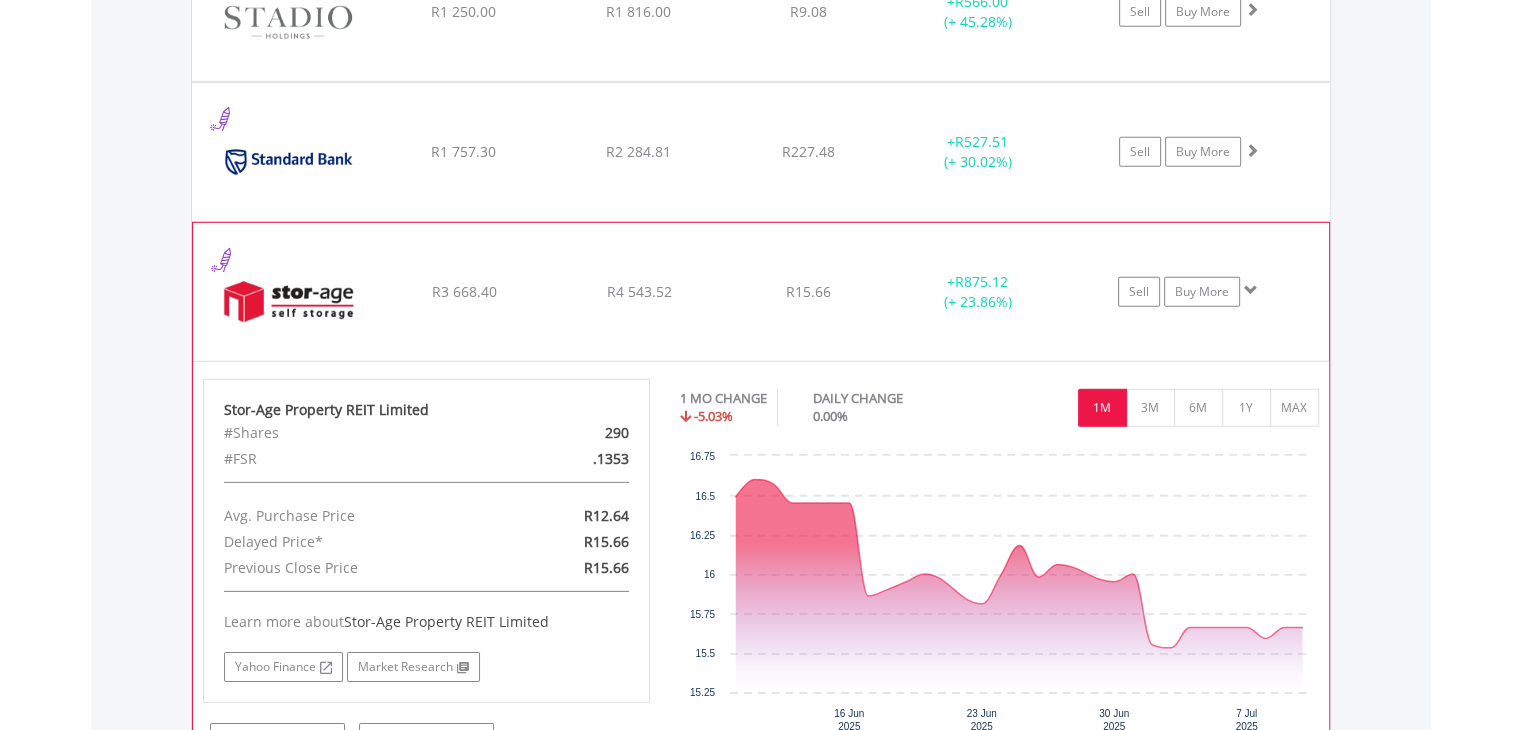 click at bounding box center [1251, 290] 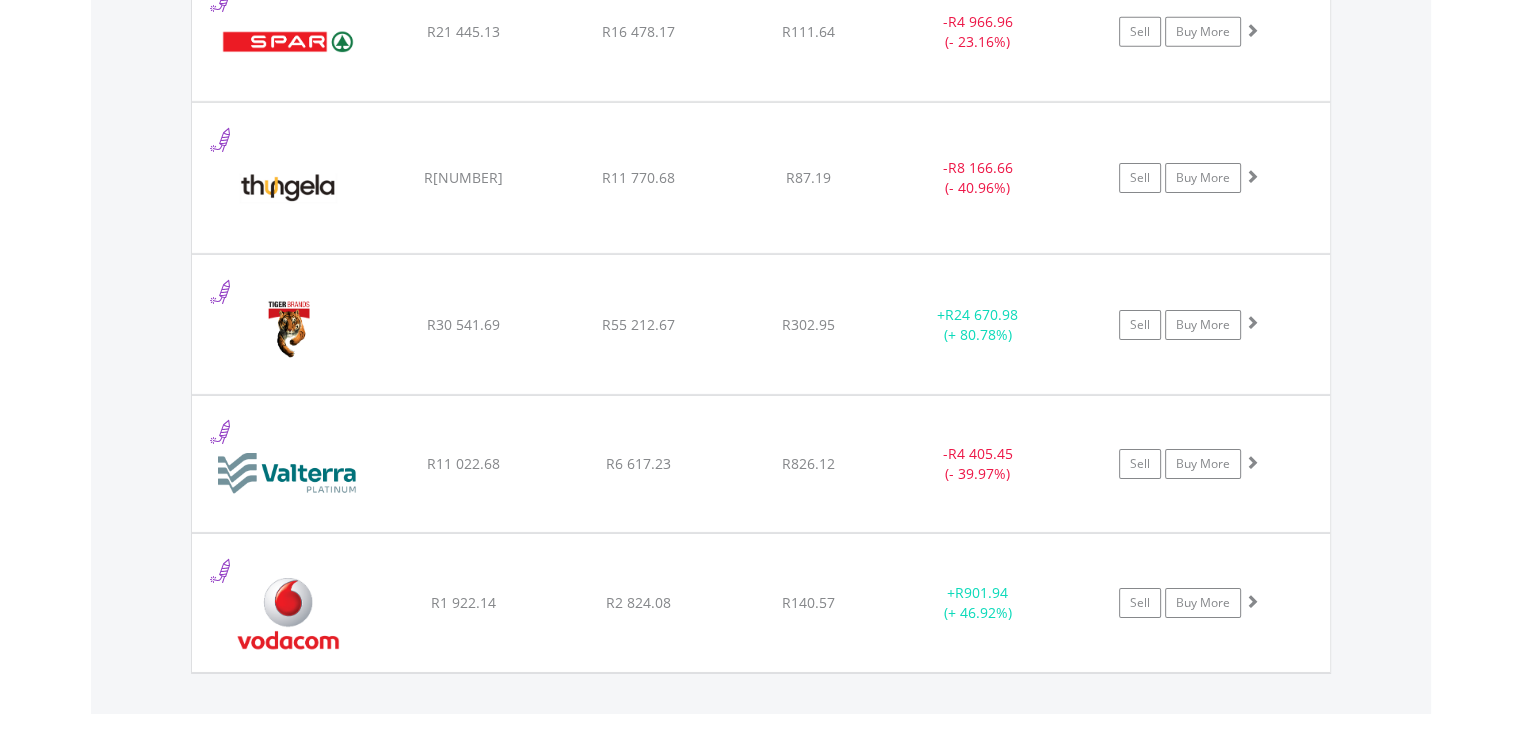 scroll, scrollTop: 6561, scrollLeft: 0, axis: vertical 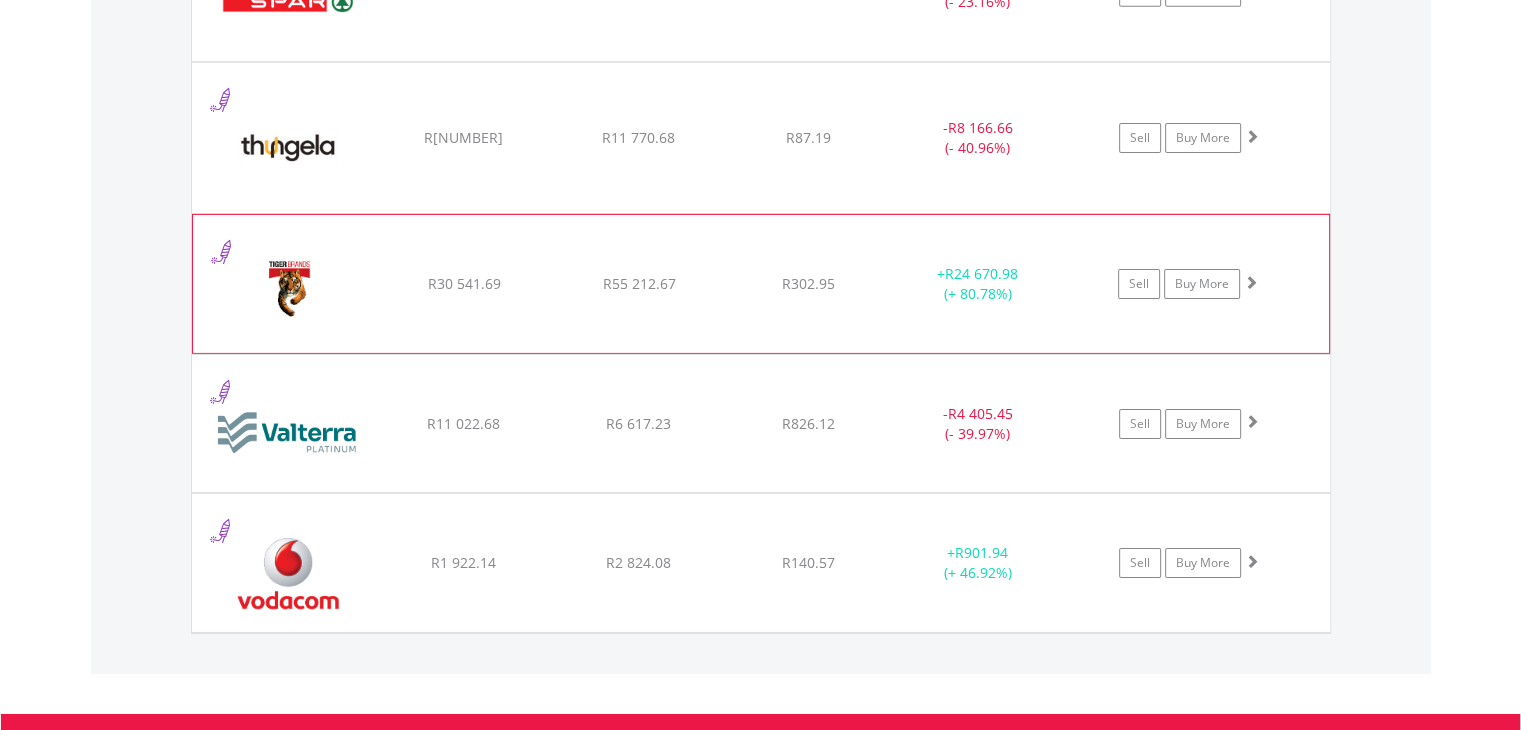 click at bounding box center (1251, 282) 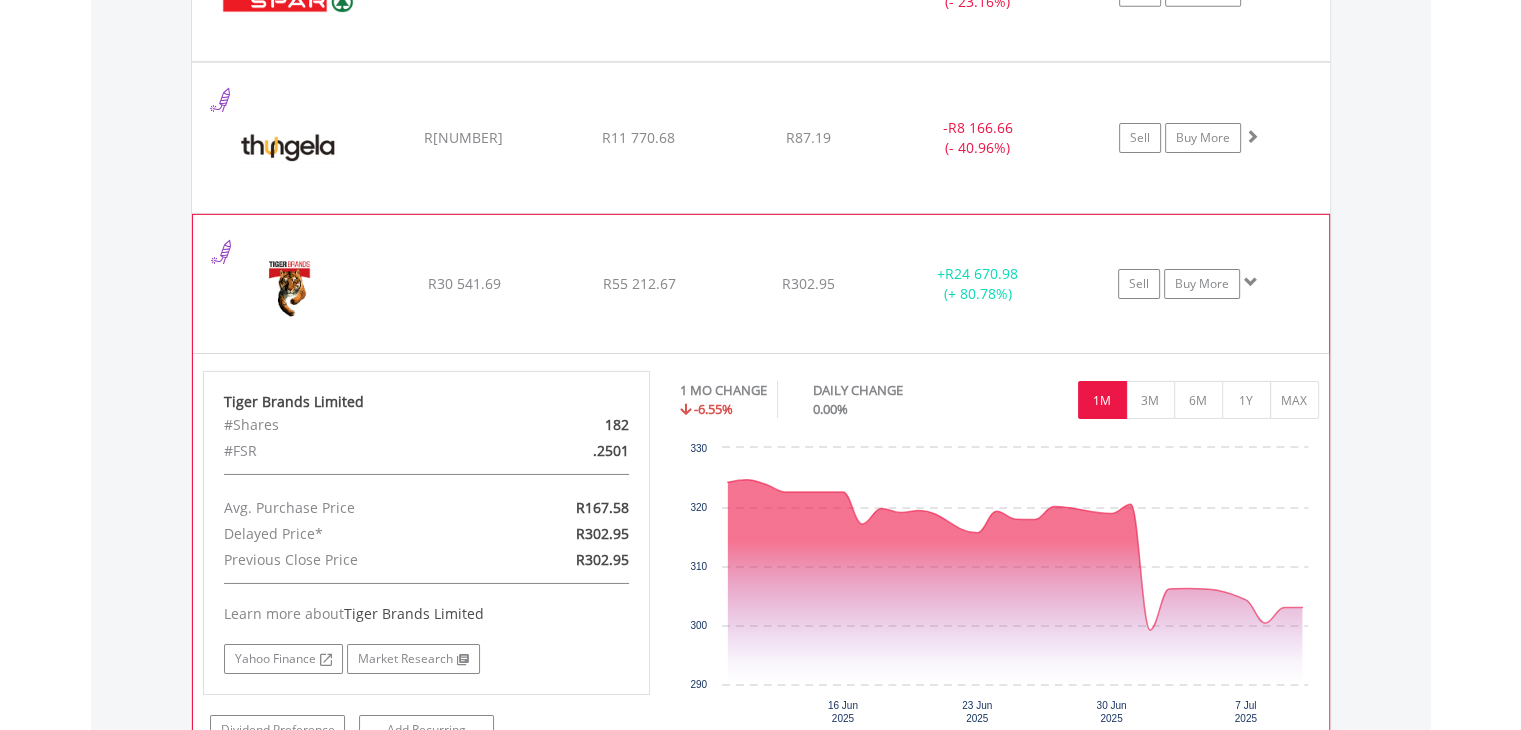 click at bounding box center [1251, 282] 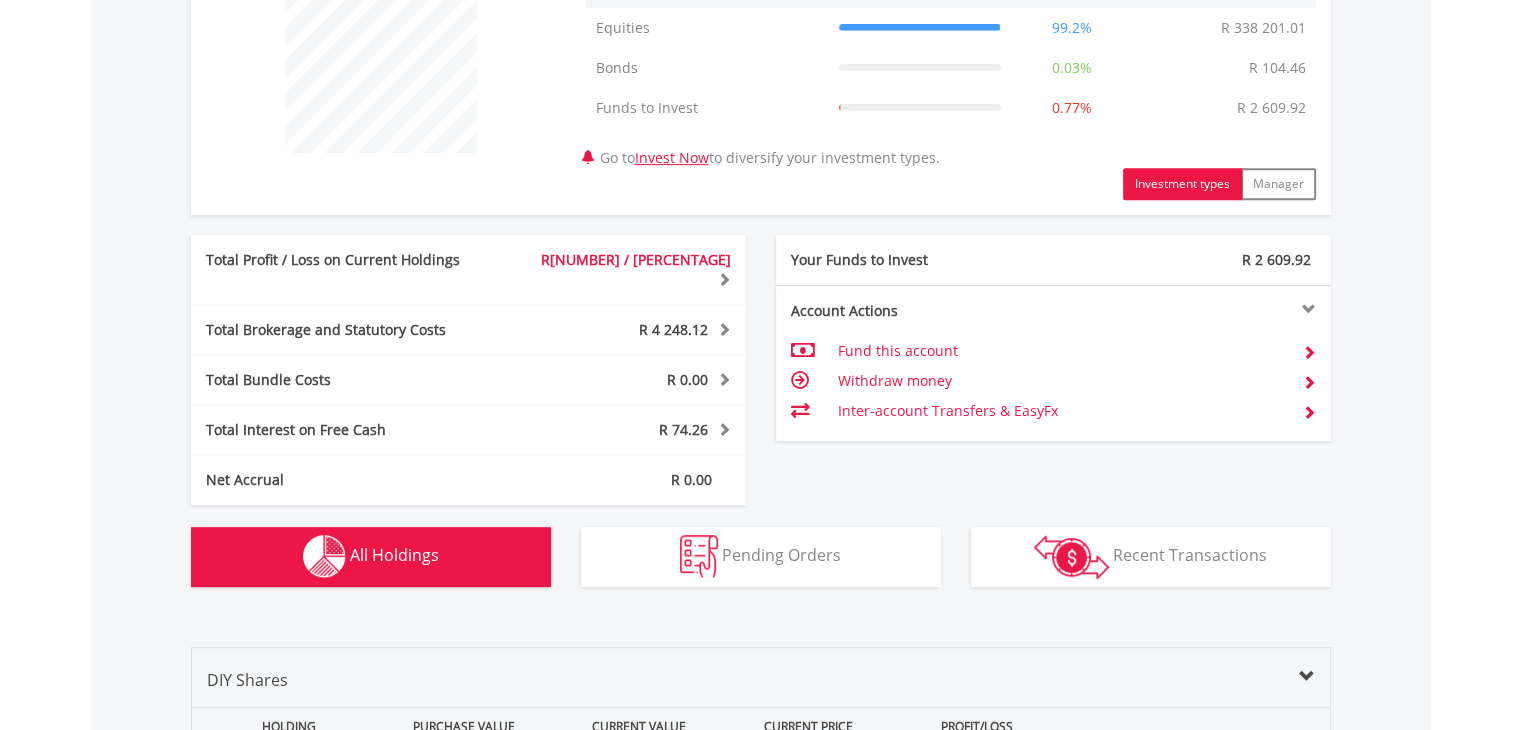 scroll, scrollTop: 177, scrollLeft: 0, axis: vertical 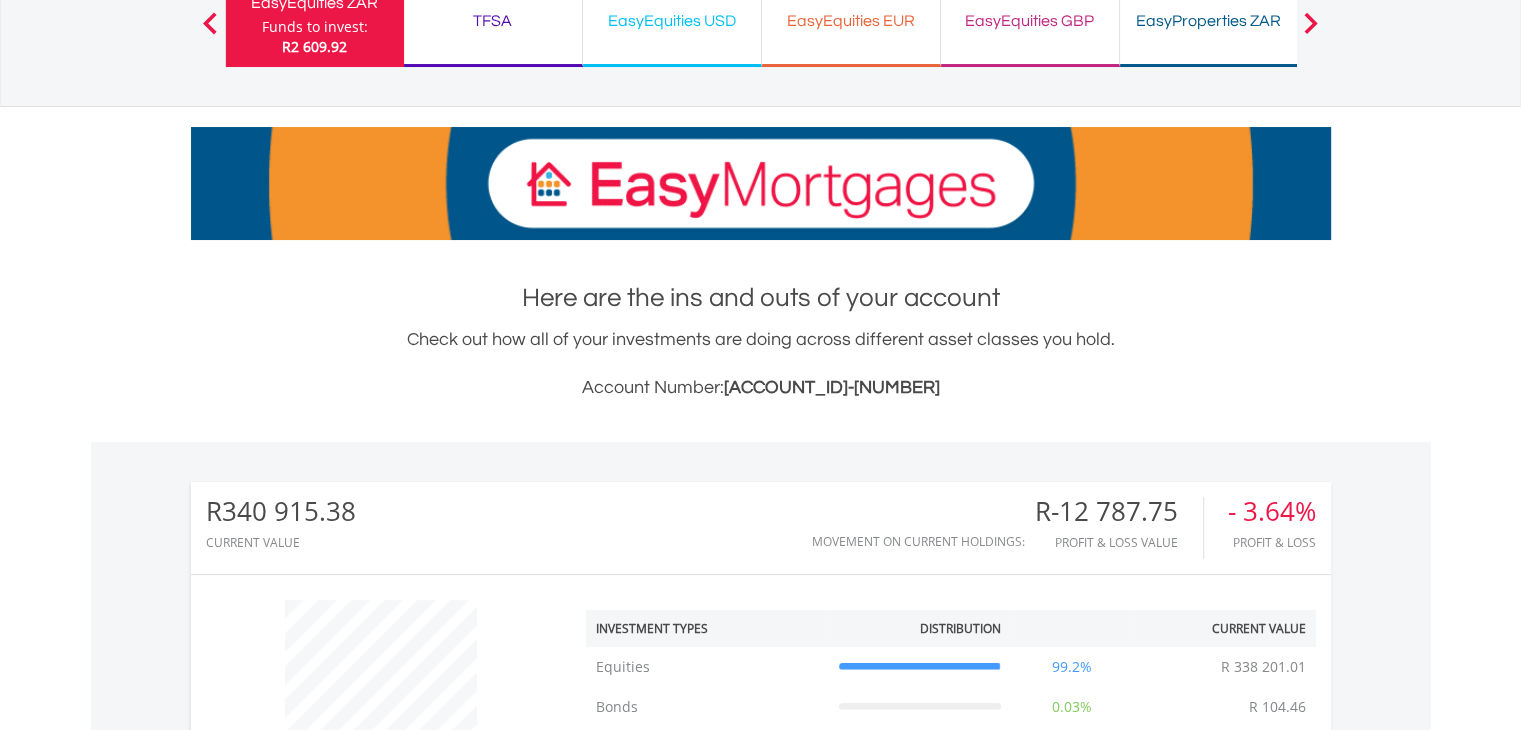 click on "EasyEquities USD" at bounding box center (672, 21) 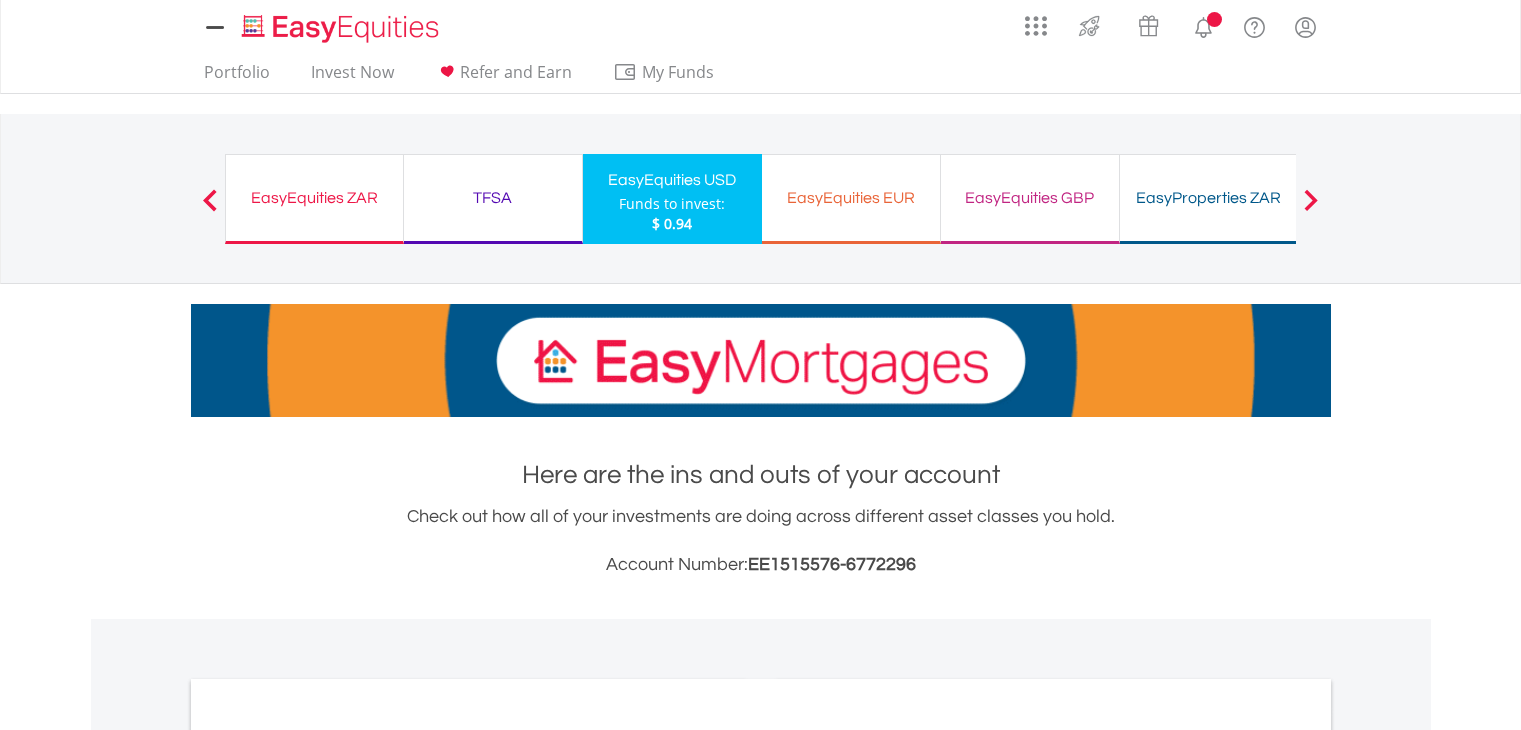 scroll, scrollTop: 0, scrollLeft: 0, axis: both 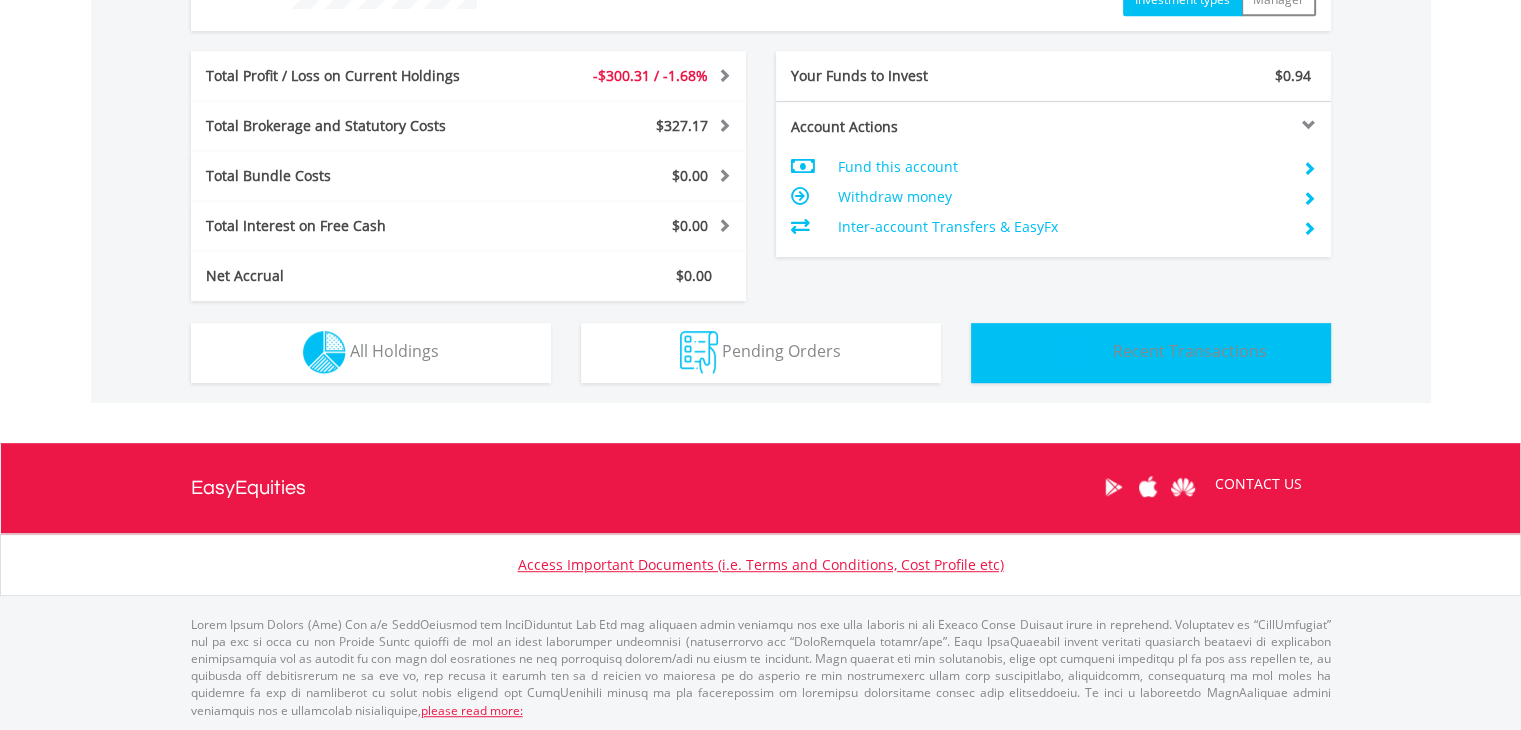click on "Transactions
Recent Transactions" at bounding box center (1151, 353) 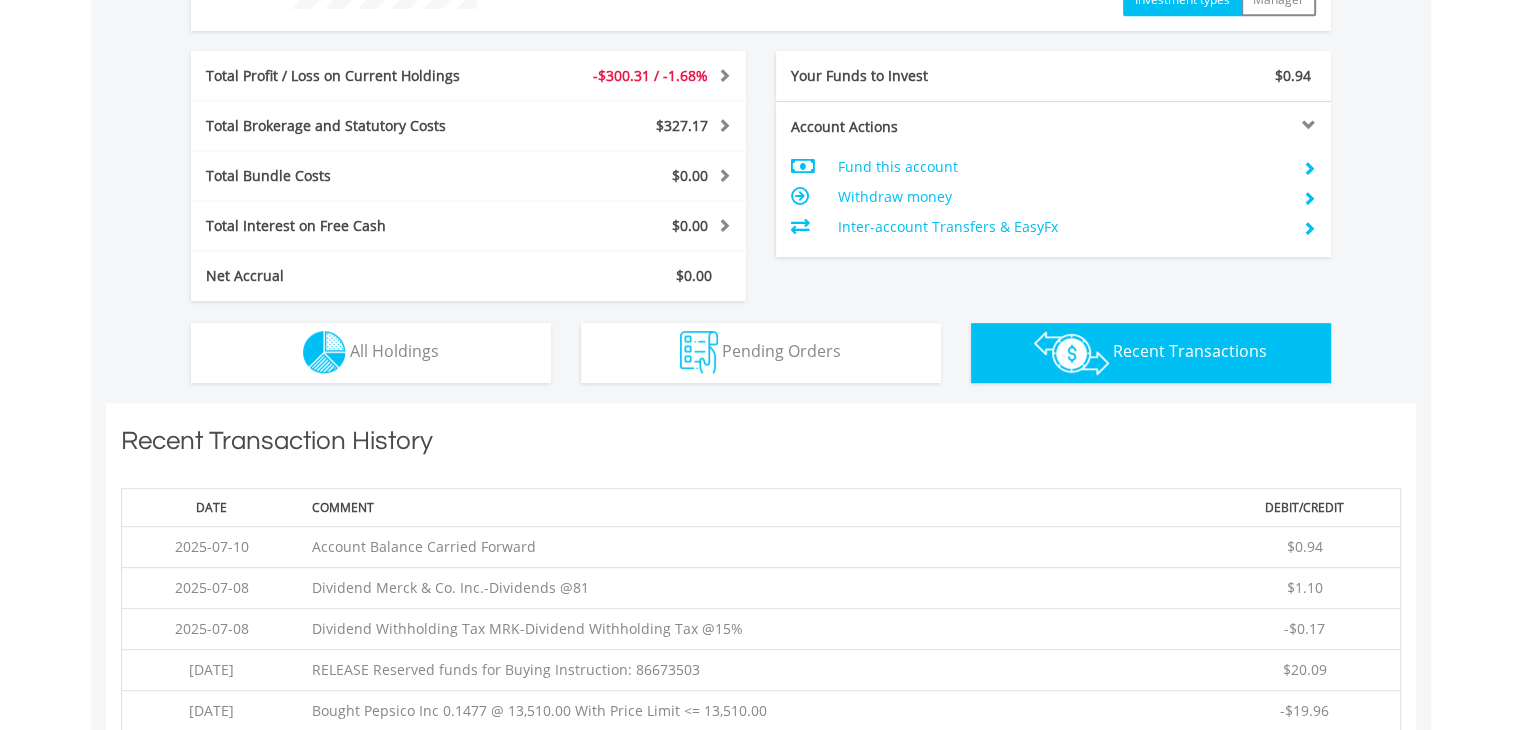 scroll, scrollTop: 1361, scrollLeft: 0, axis: vertical 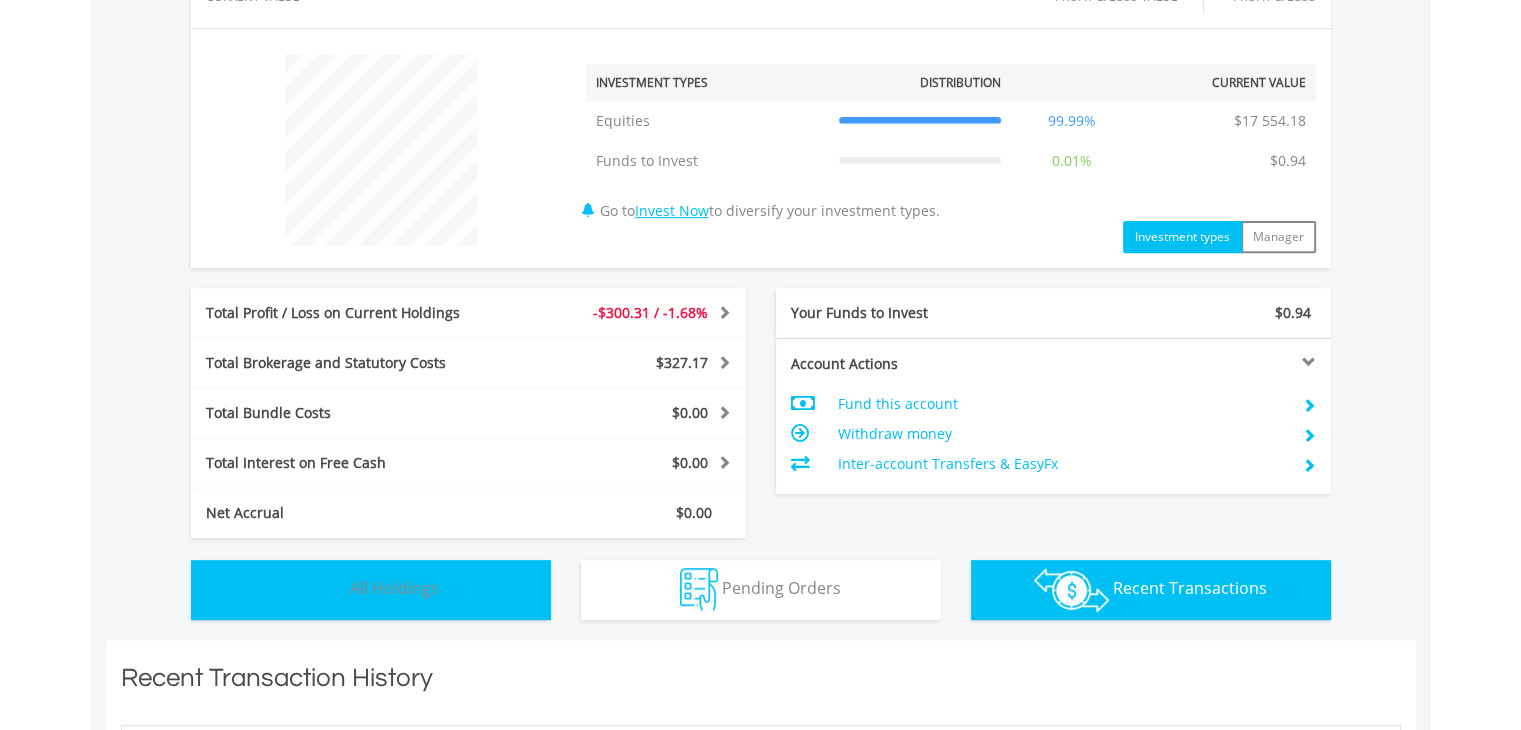 click on "Holdings
All Holdings" at bounding box center [371, 590] 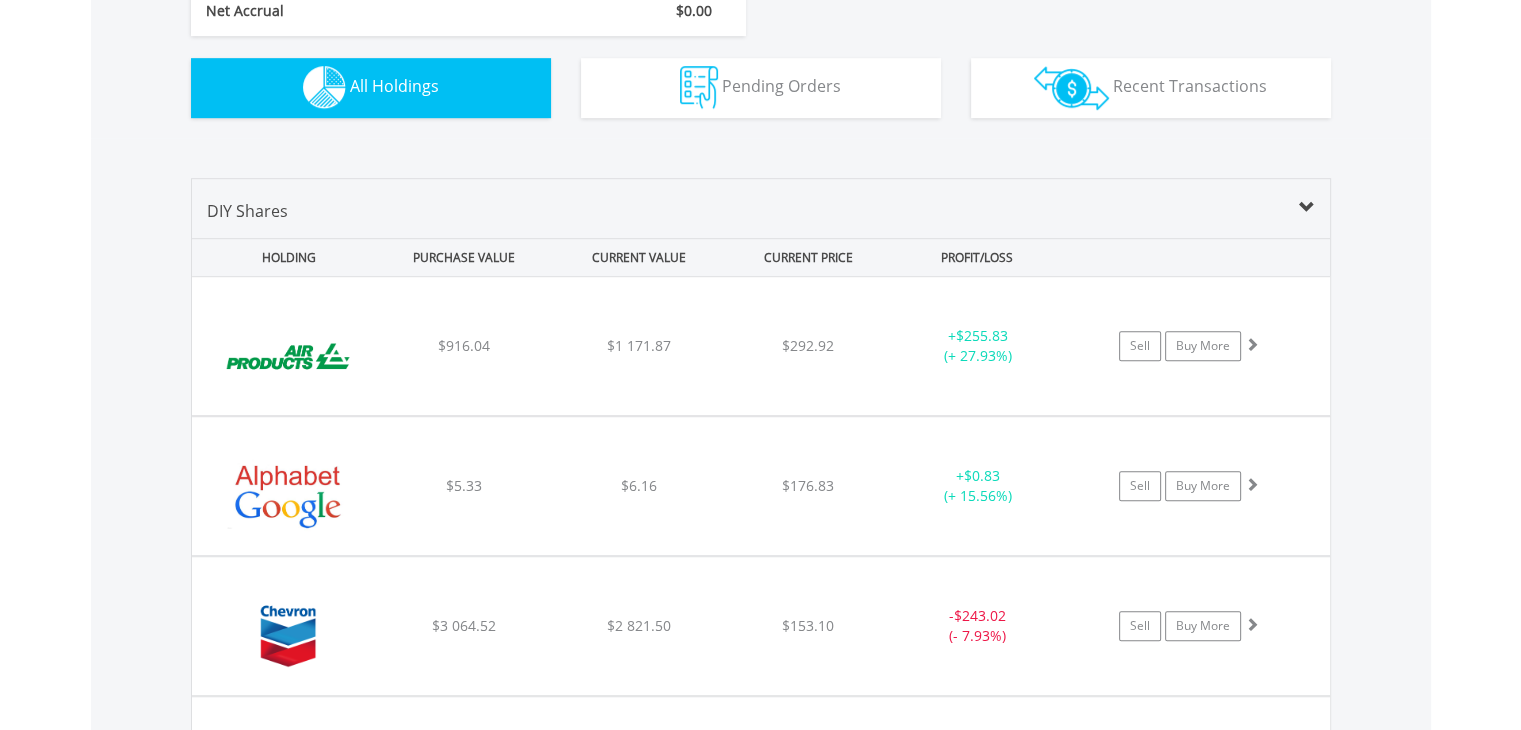 scroll, scrollTop: 1401, scrollLeft: 0, axis: vertical 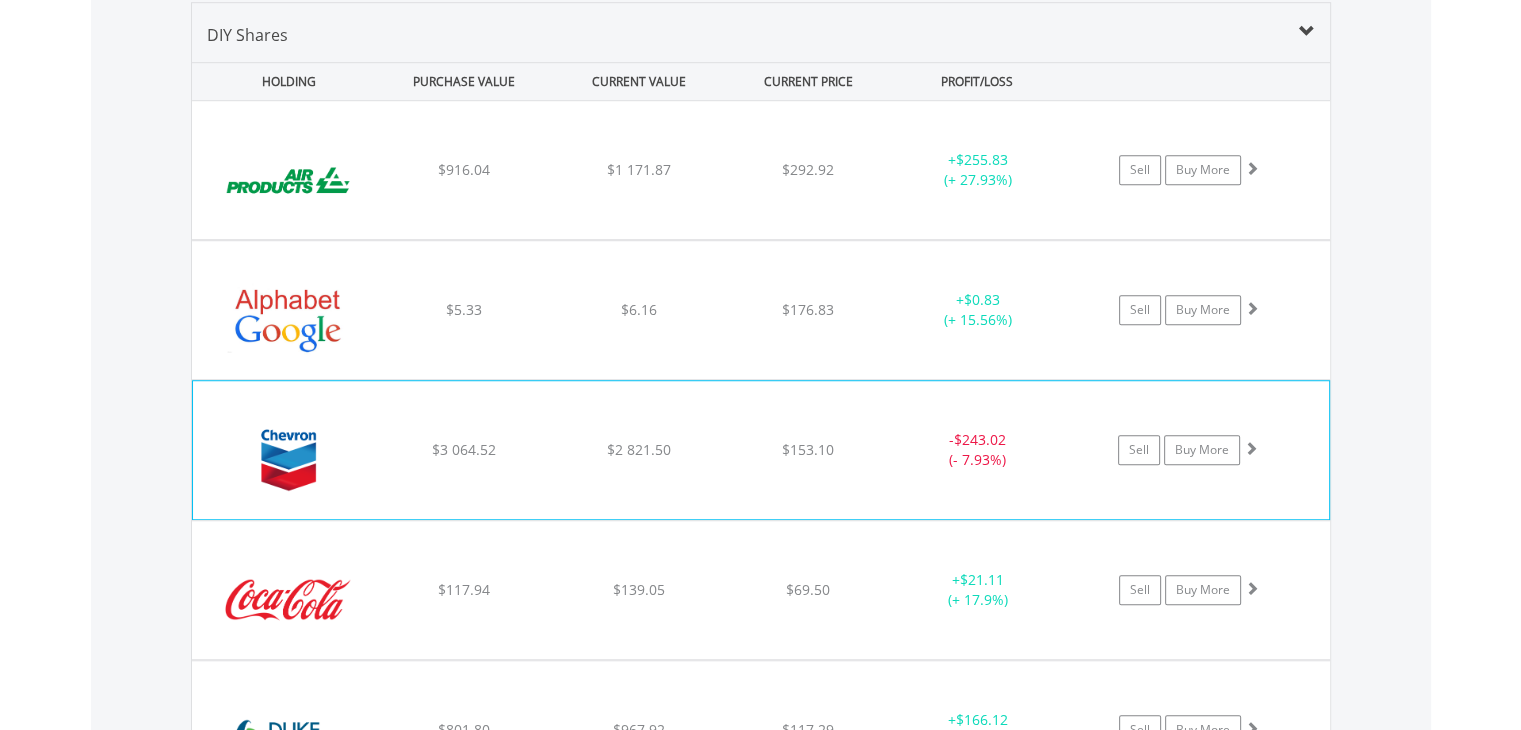 click at bounding box center [1251, 448] 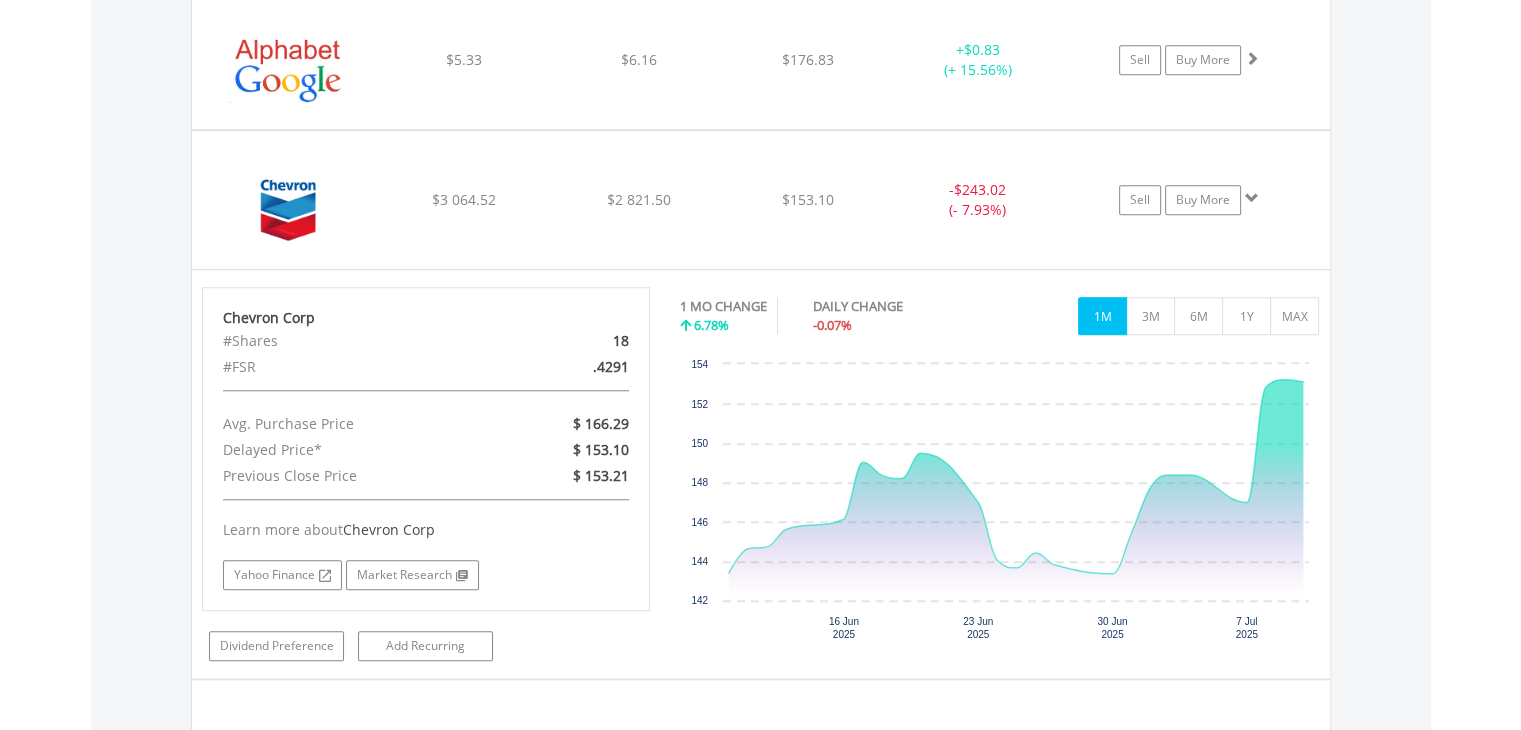scroll, scrollTop: 1681, scrollLeft: 0, axis: vertical 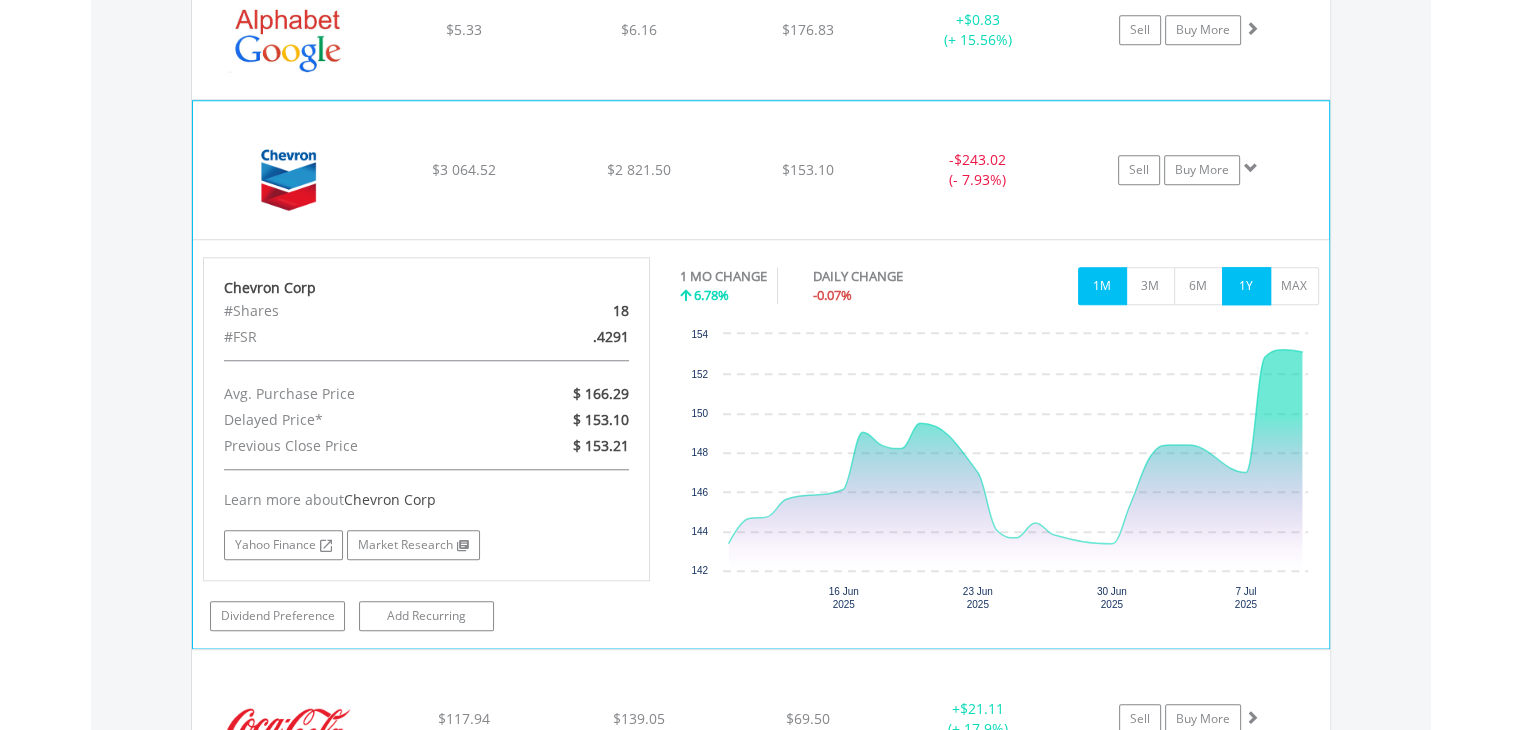 click on "1Y" at bounding box center [1246, 286] 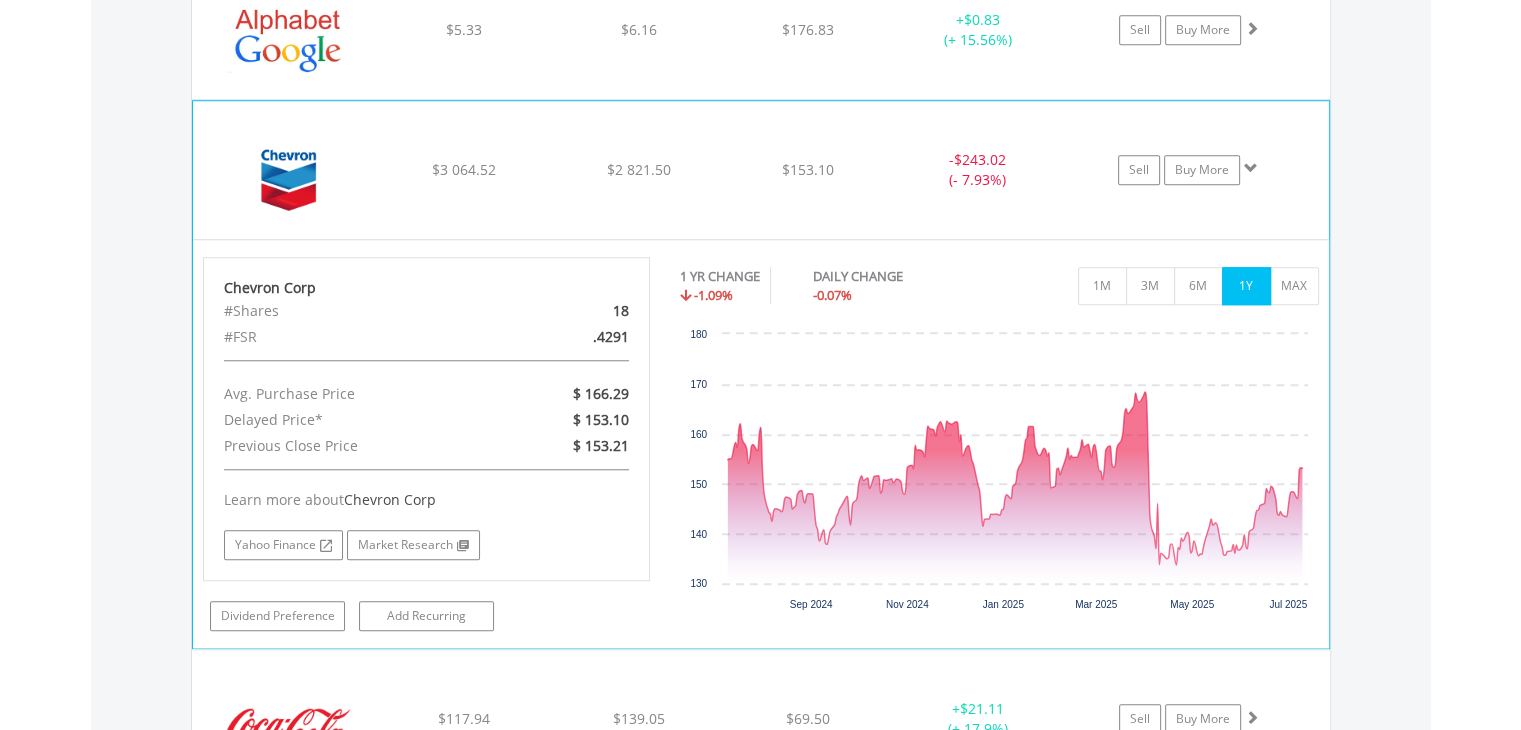 click at bounding box center (1251, 168) 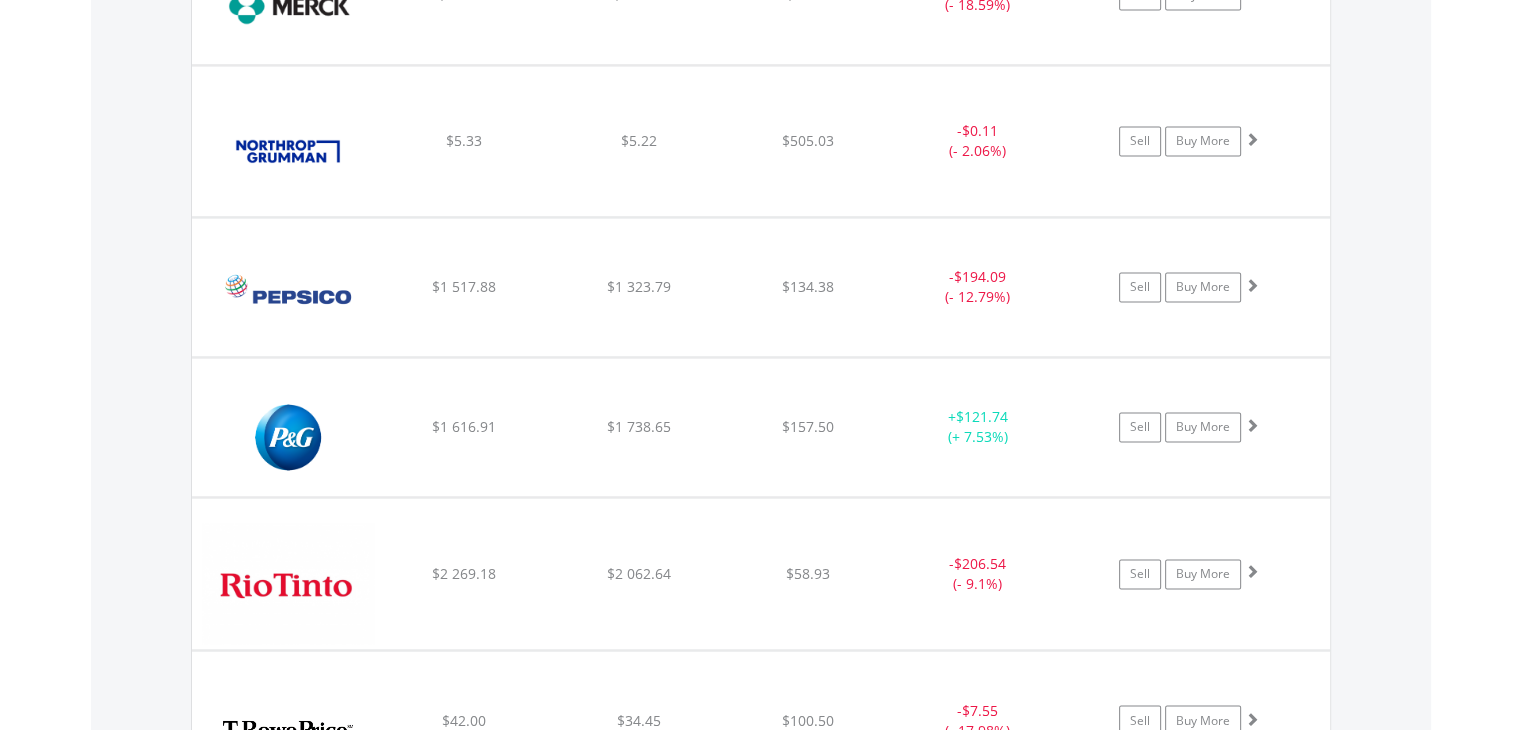 scroll, scrollTop: 3161, scrollLeft: 0, axis: vertical 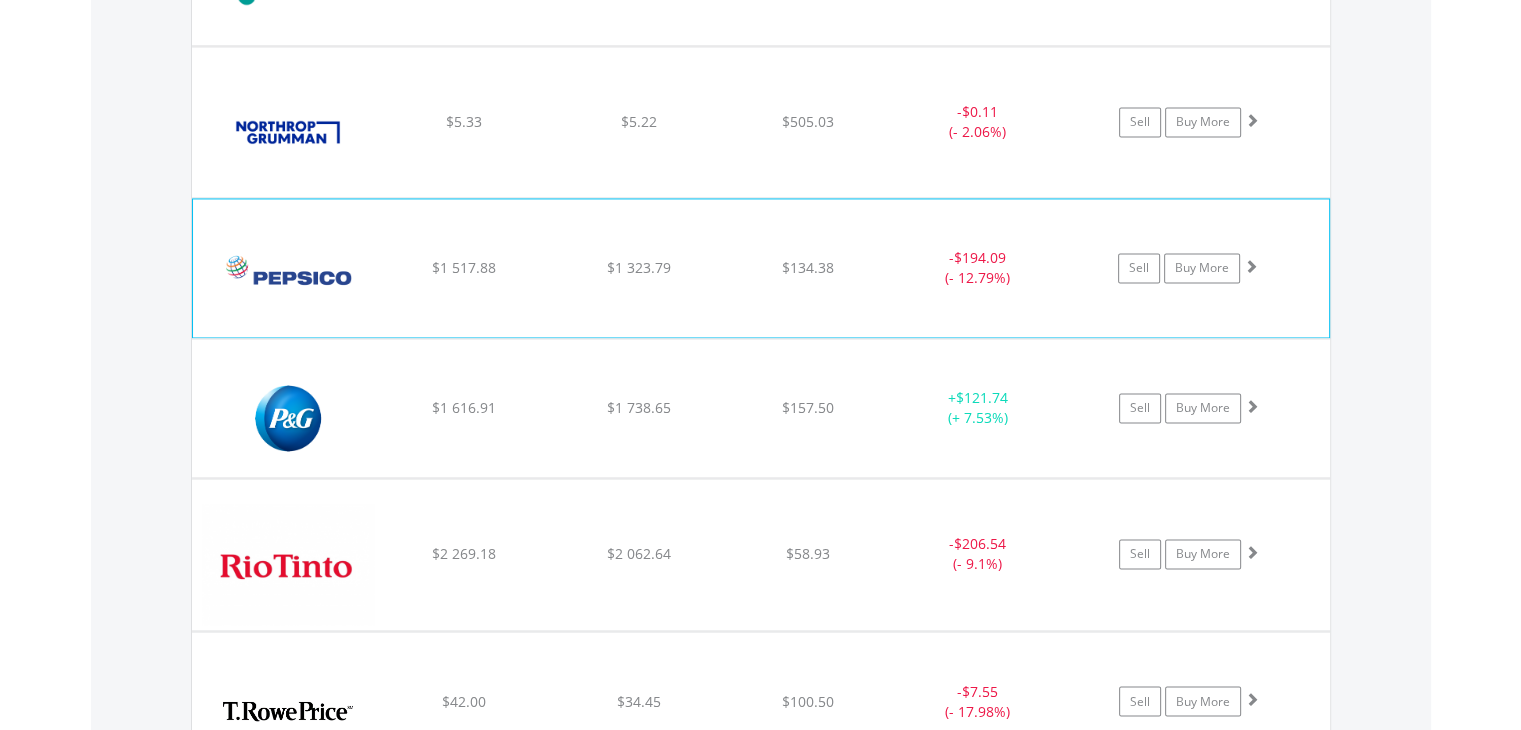 click at bounding box center [1251, 266] 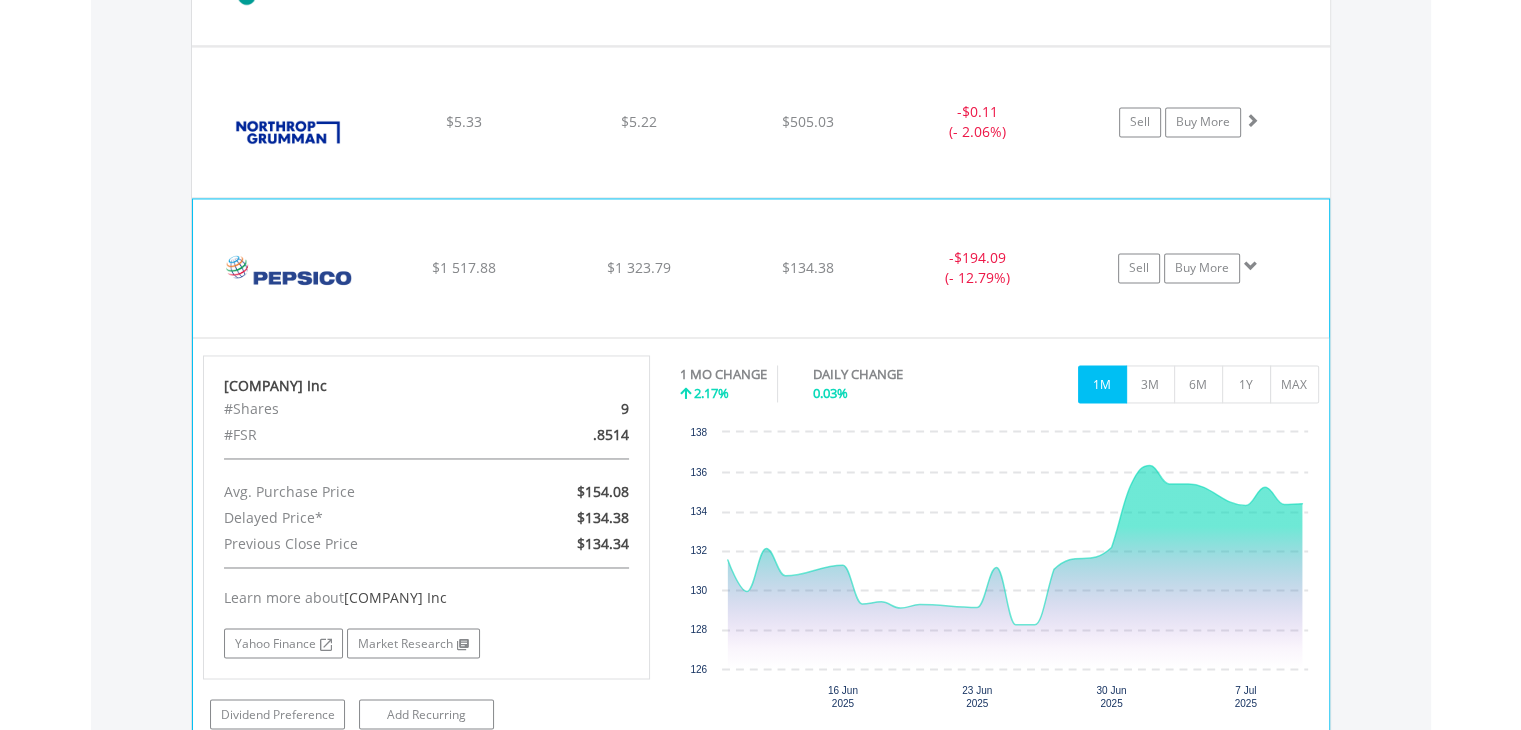 click at bounding box center [1251, 266] 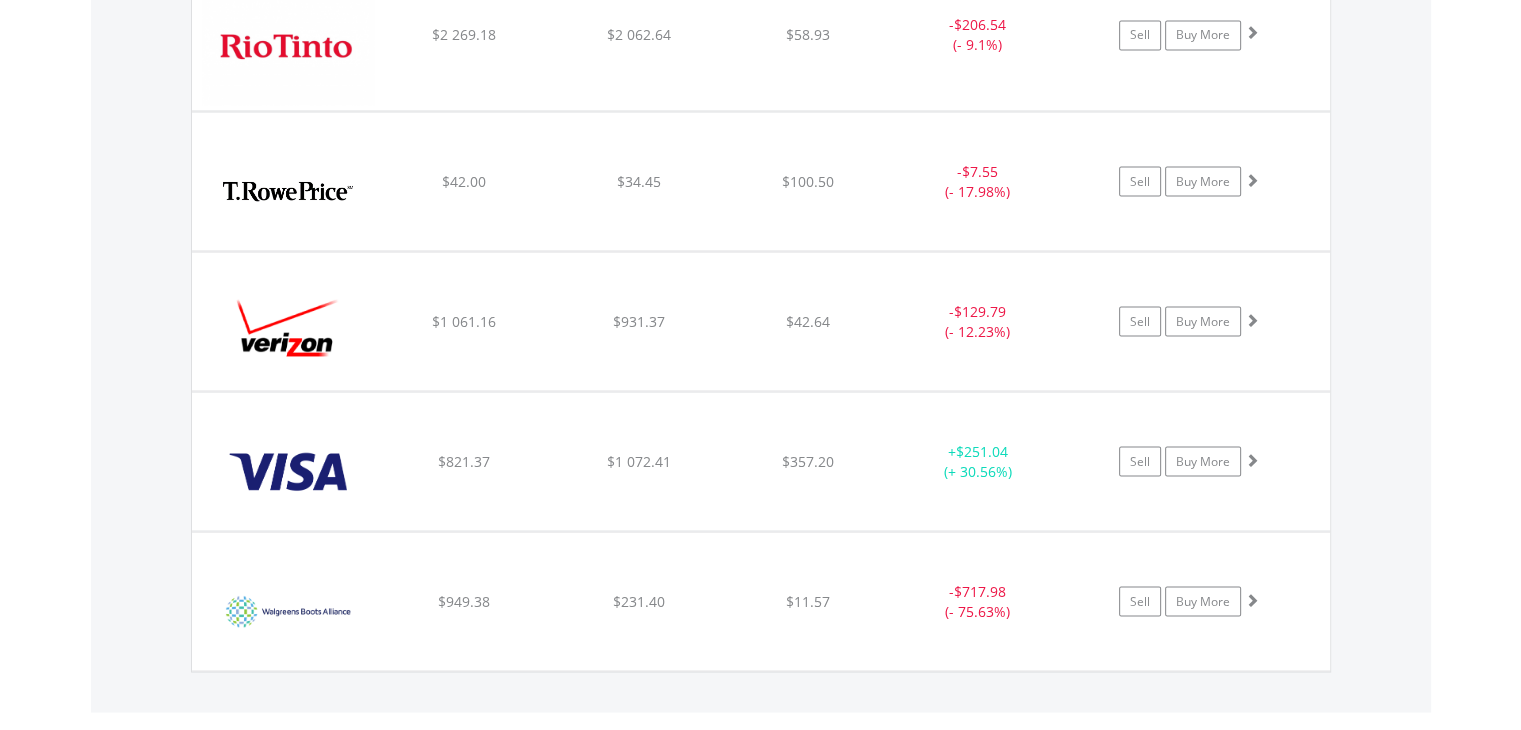 scroll, scrollTop: 3721, scrollLeft: 0, axis: vertical 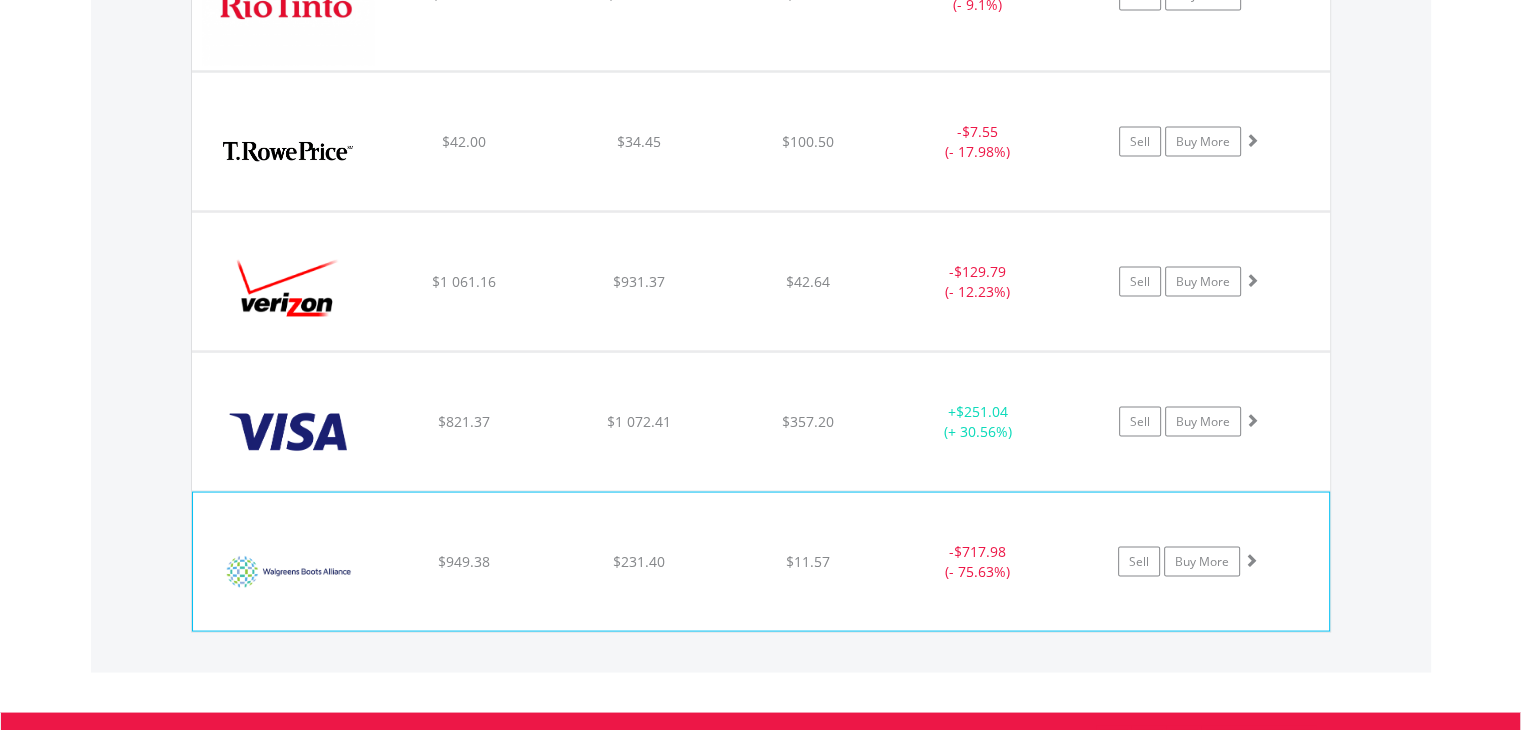 click at bounding box center (1251, 559) 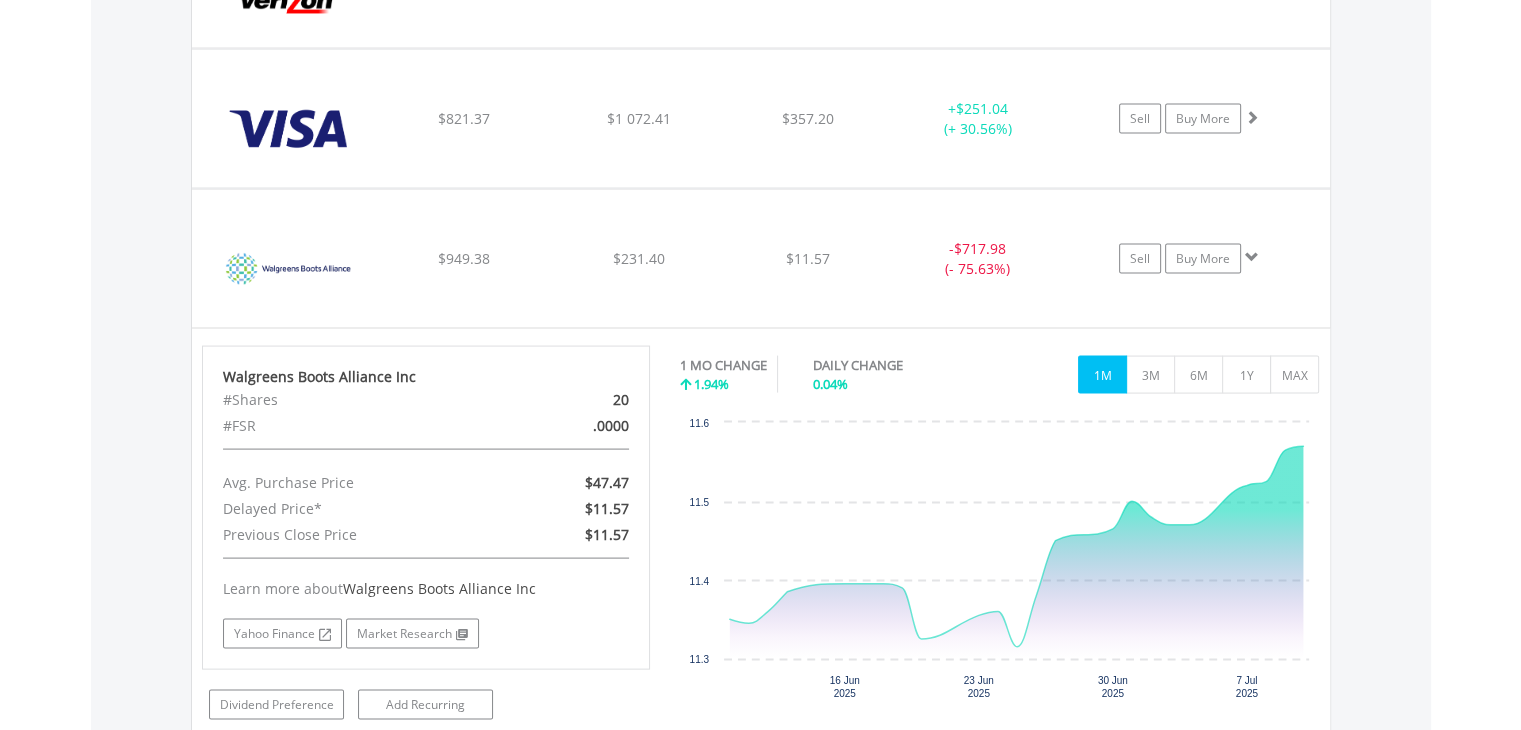 scroll, scrollTop: 4041, scrollLeft: 0, axis: vertical 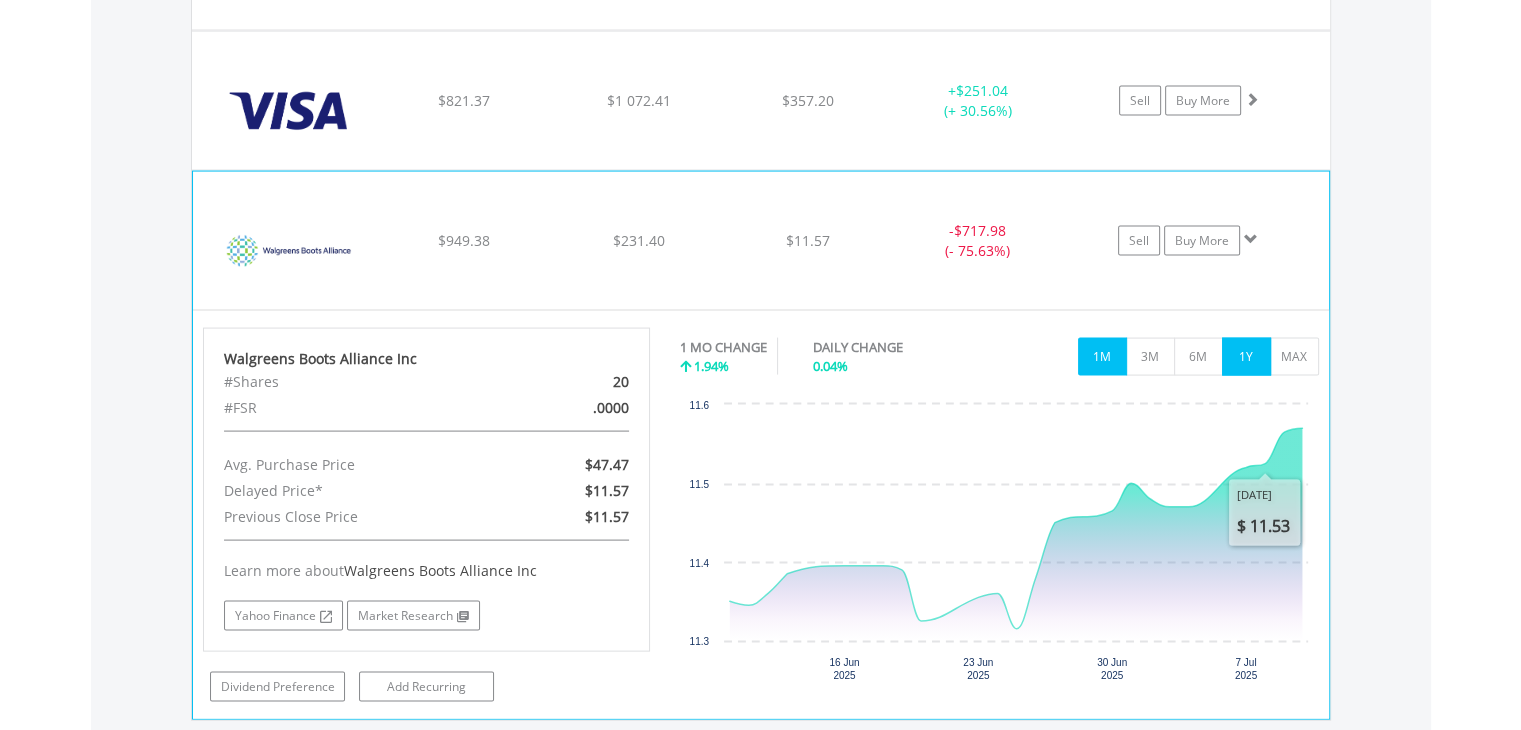 click on "1Y" at bounding box center [1246, 357] 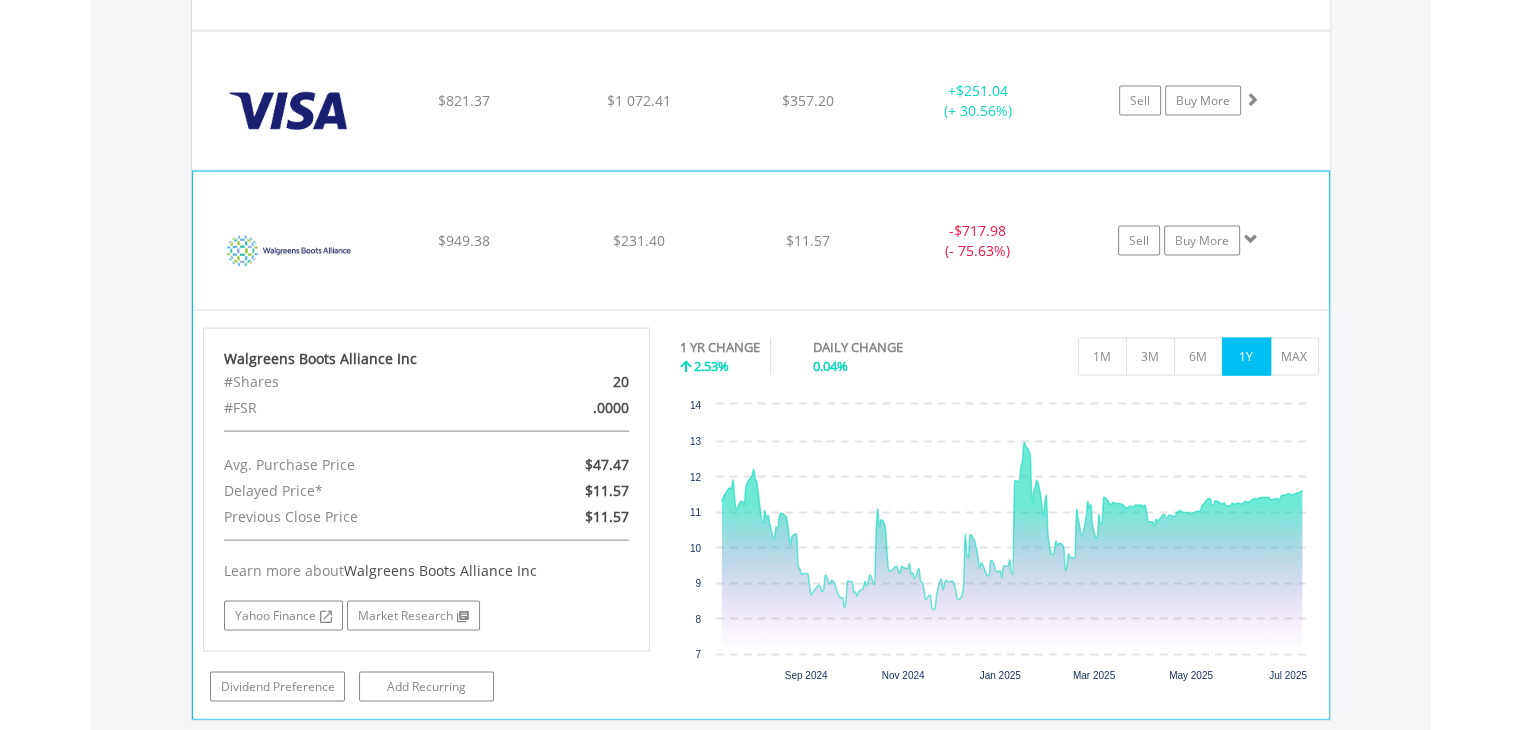 click at bounding box center [1251, 239] 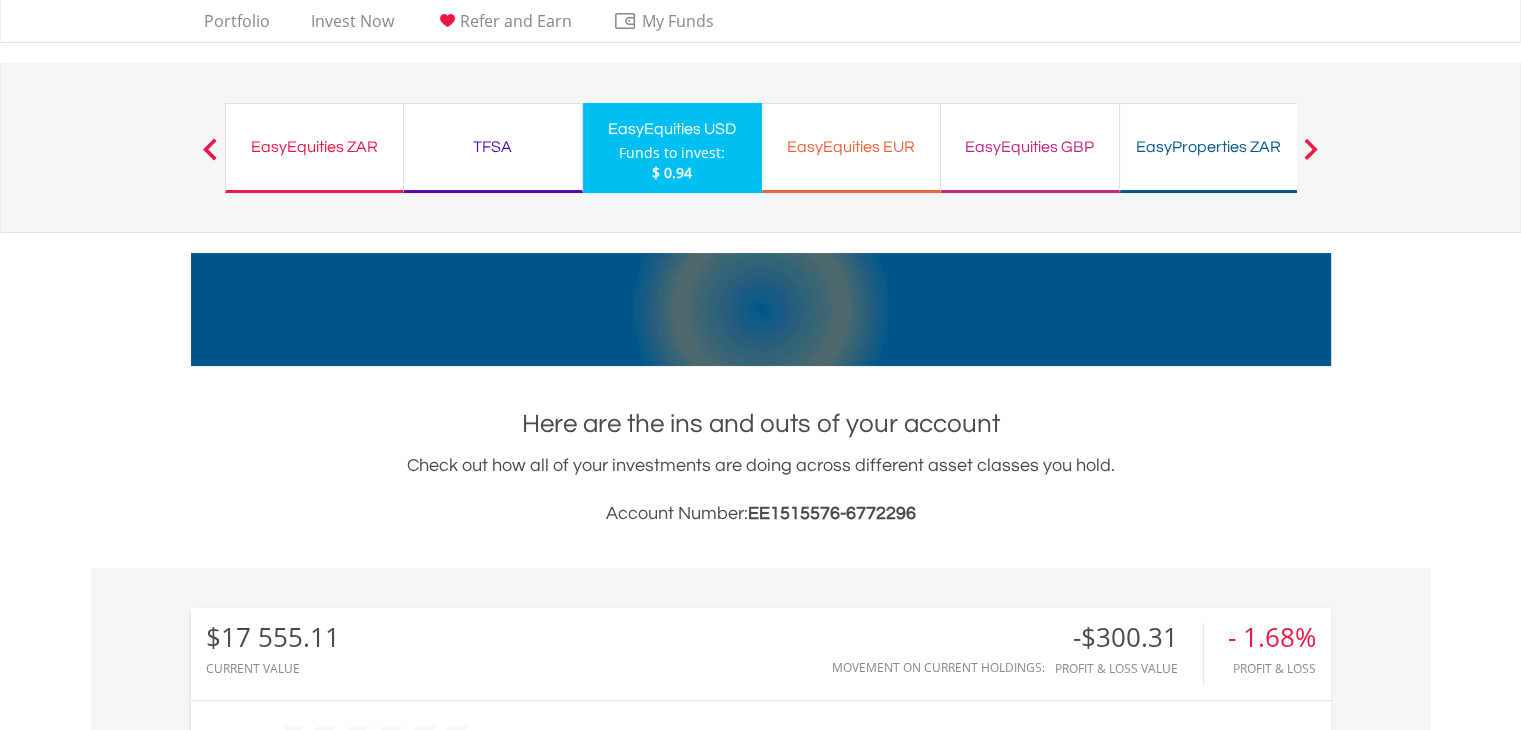 scroll, scrollTop: 0, scrollLeft: 0, axis: both 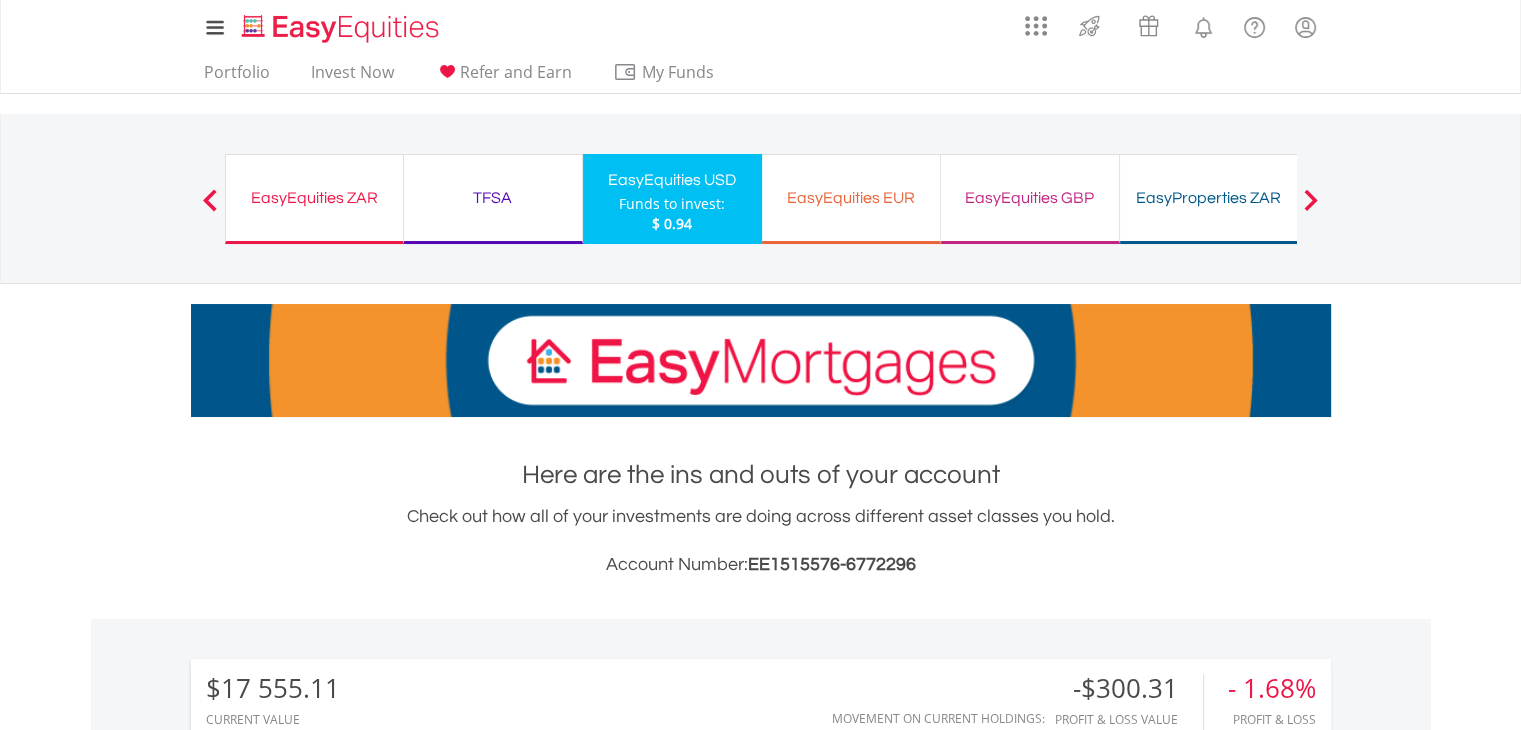 click on "EasyProperties ZAR" at bounding box center (1209, 198) 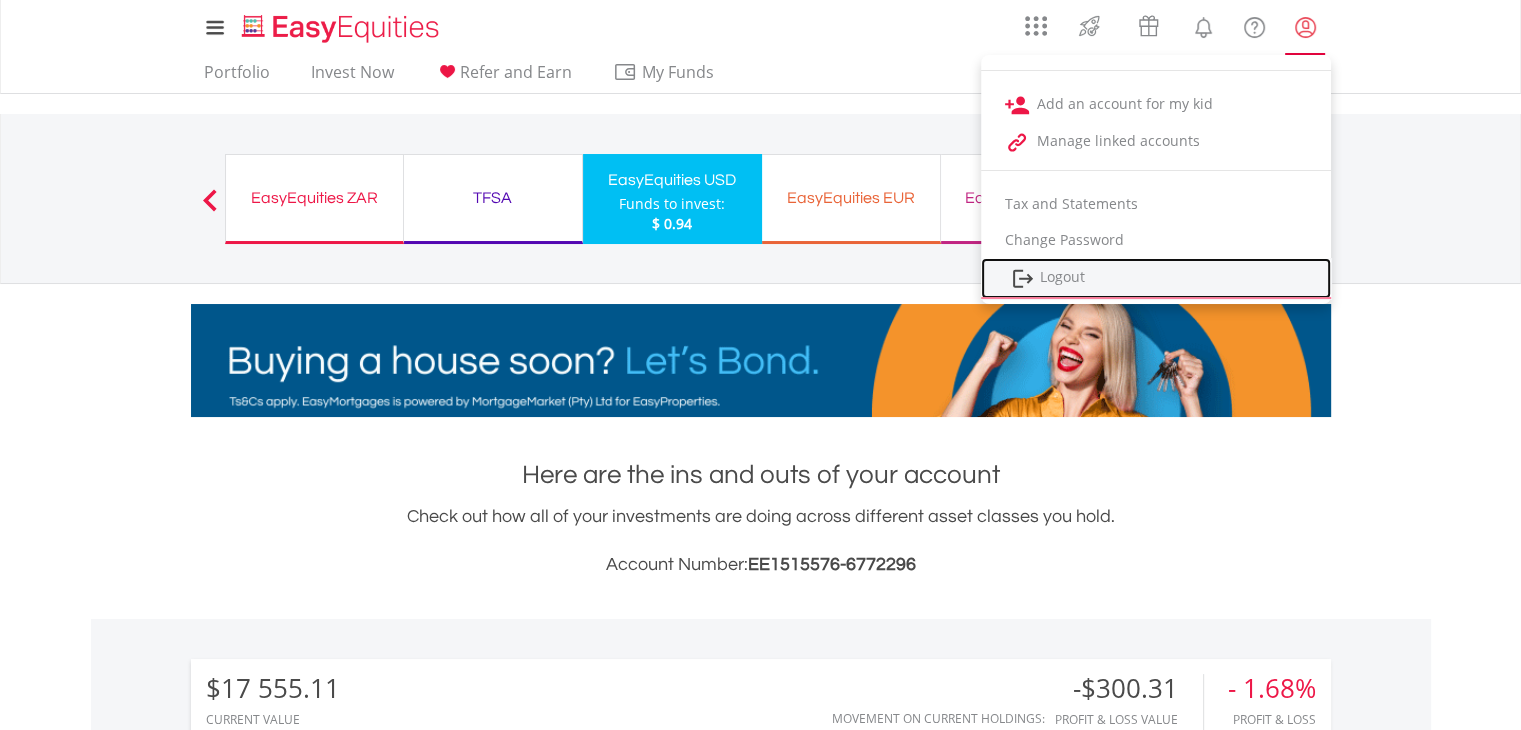 click on "Logout" at bounding box center (1156, 278) 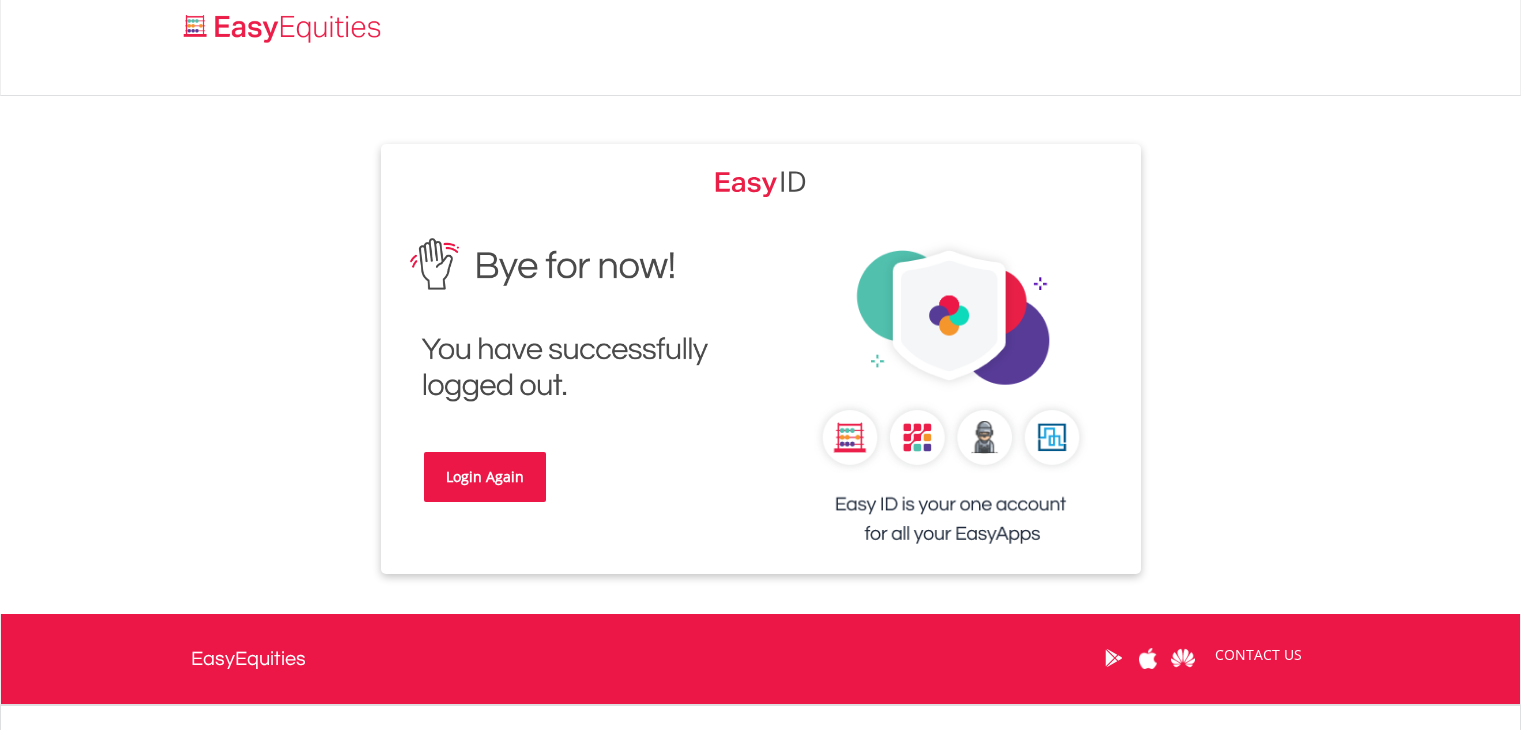 scroll, scrollTop: 0, scrollLeft: 0, axis: both 